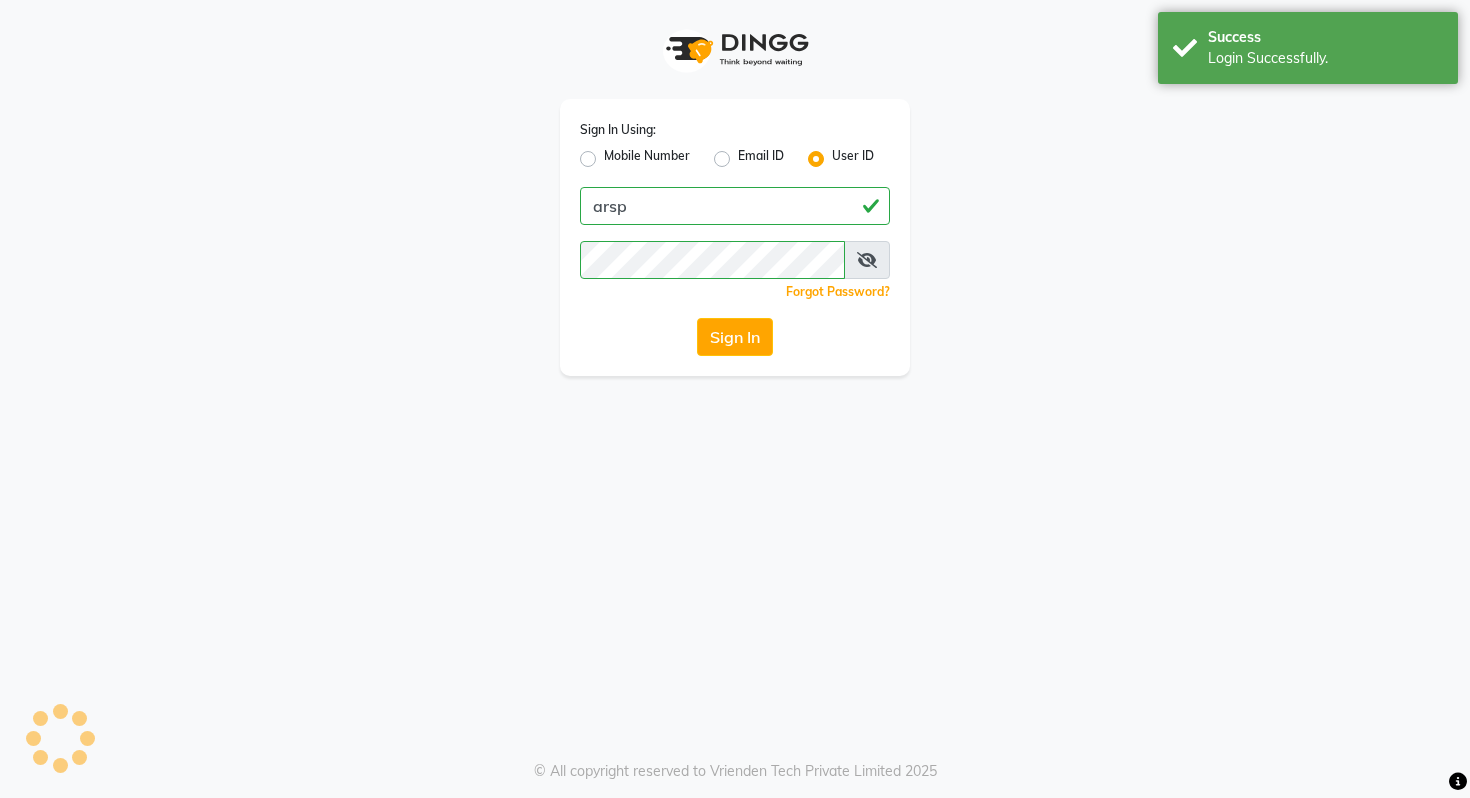 scroll, scrollTop: 0, scrollLeft: 0, axis: both 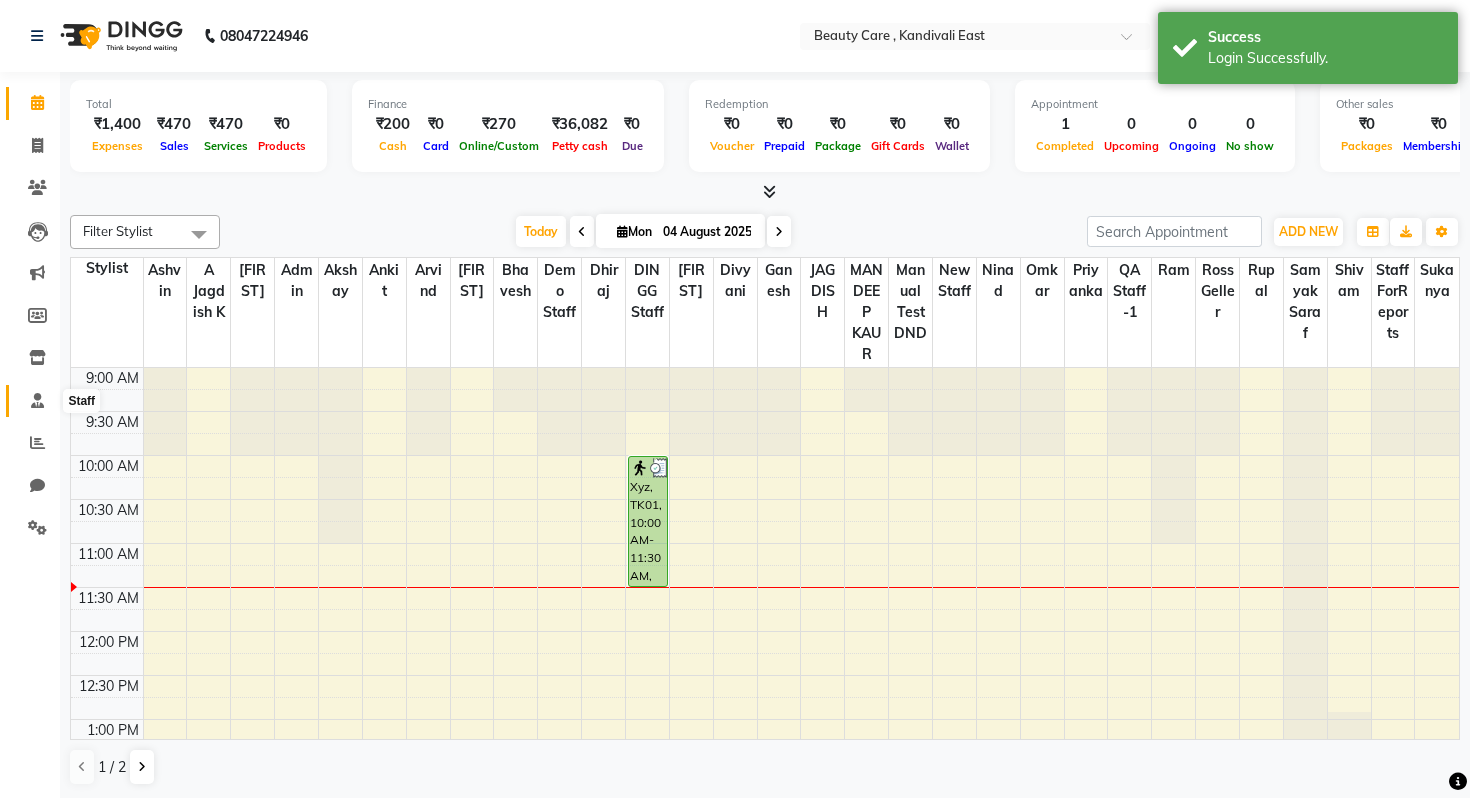 click 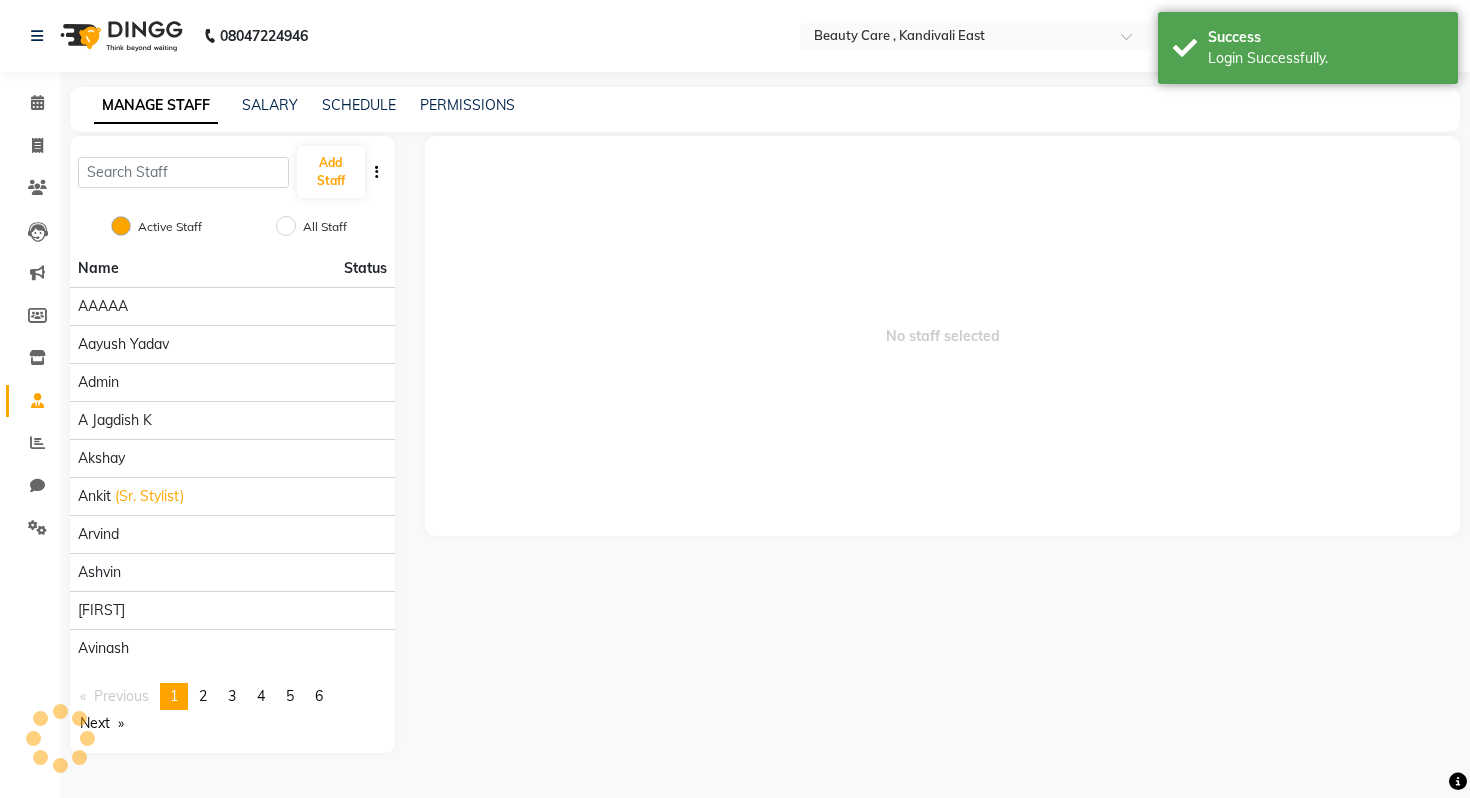 click on "Add Staff" 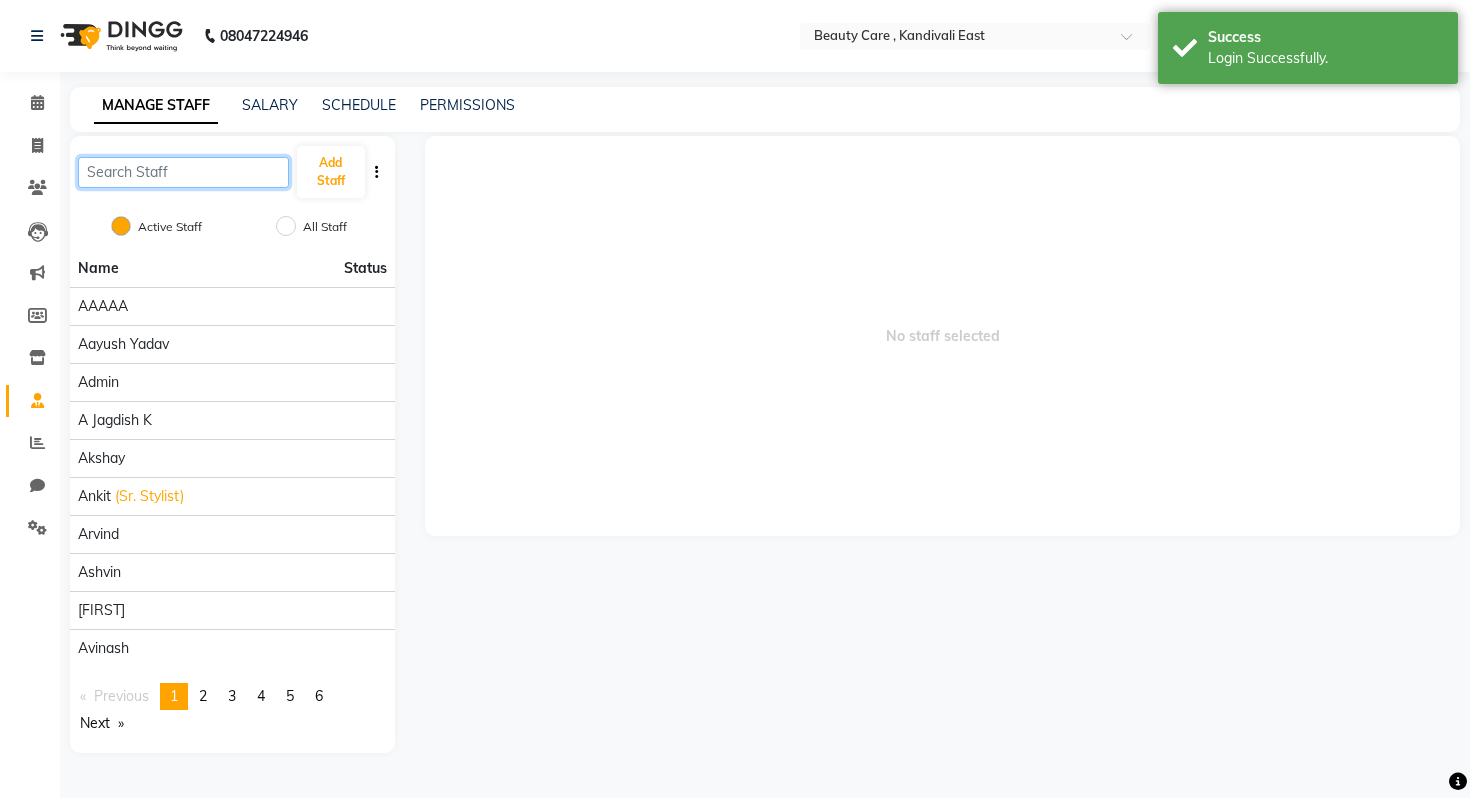 click 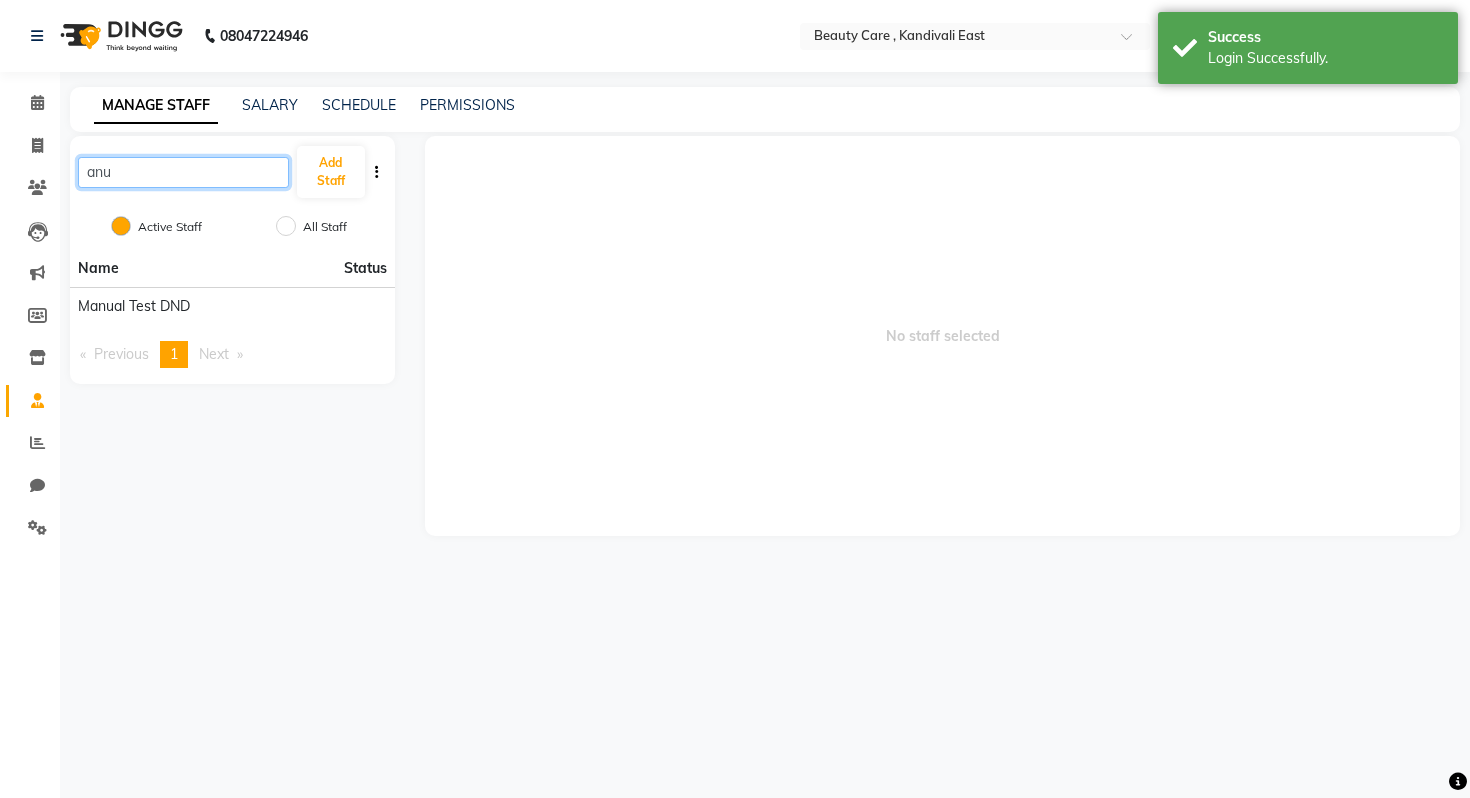 type on "anu" 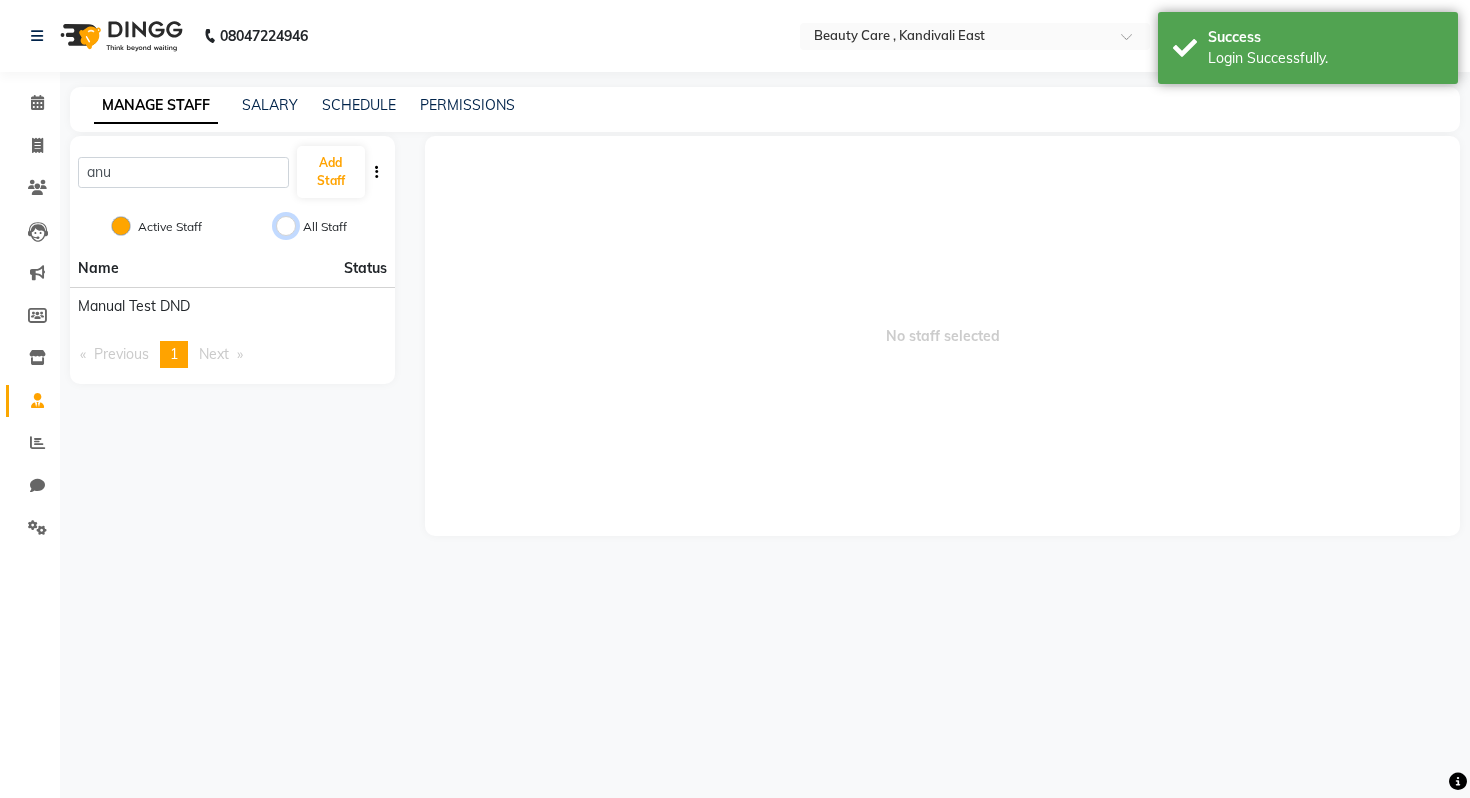 click on "All Staff" at bounding box center (286, 226) 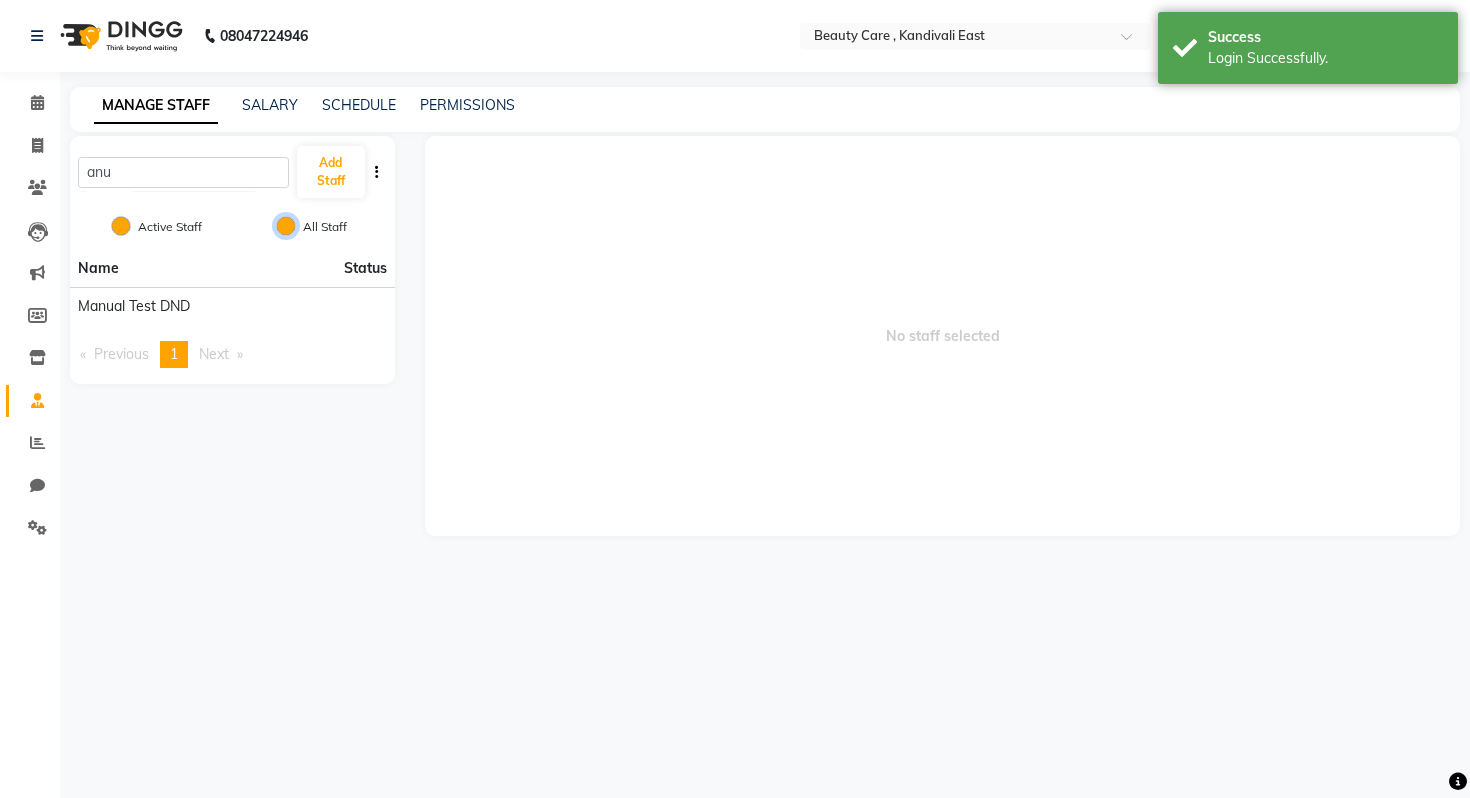 radio on "false" 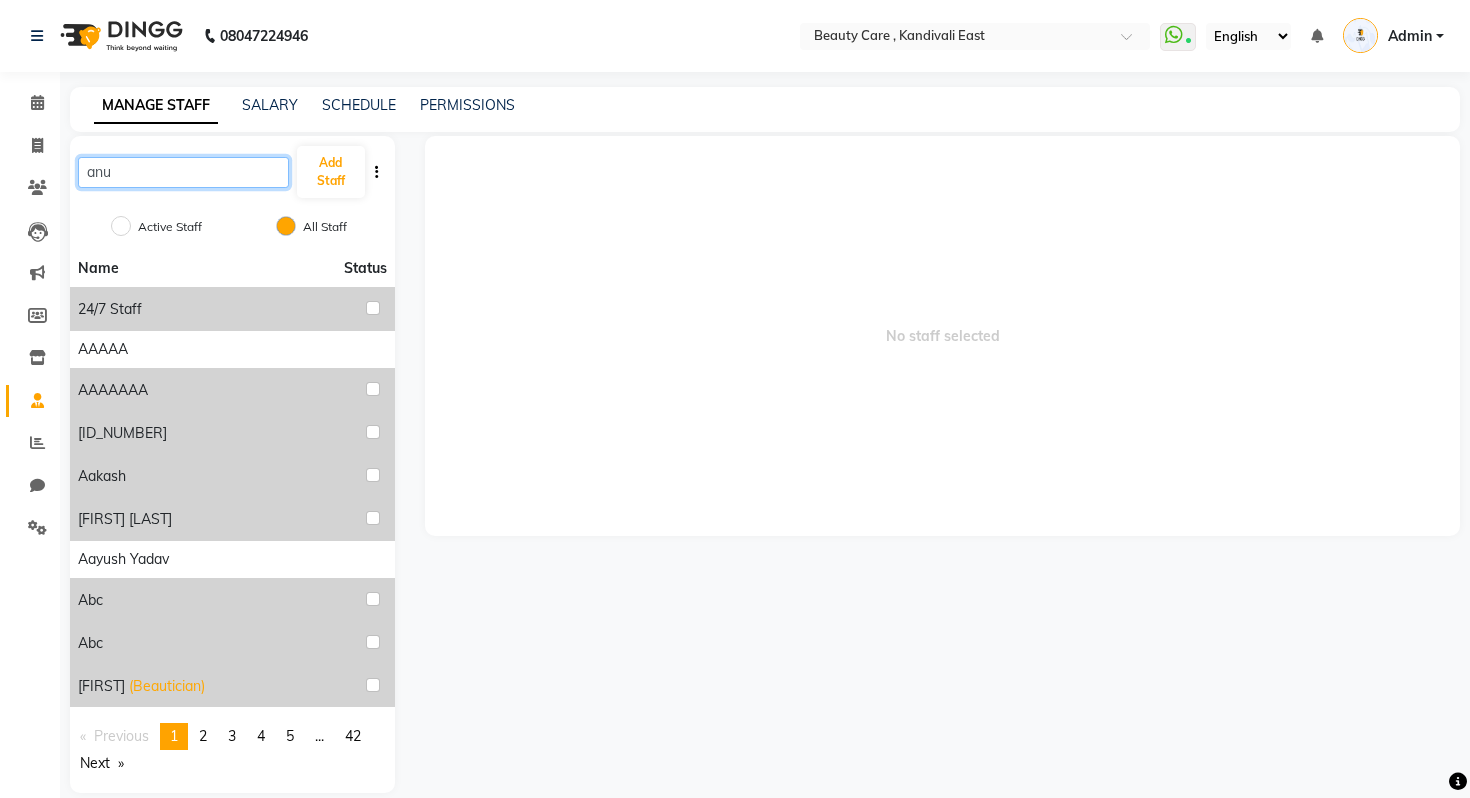 click on "anu" 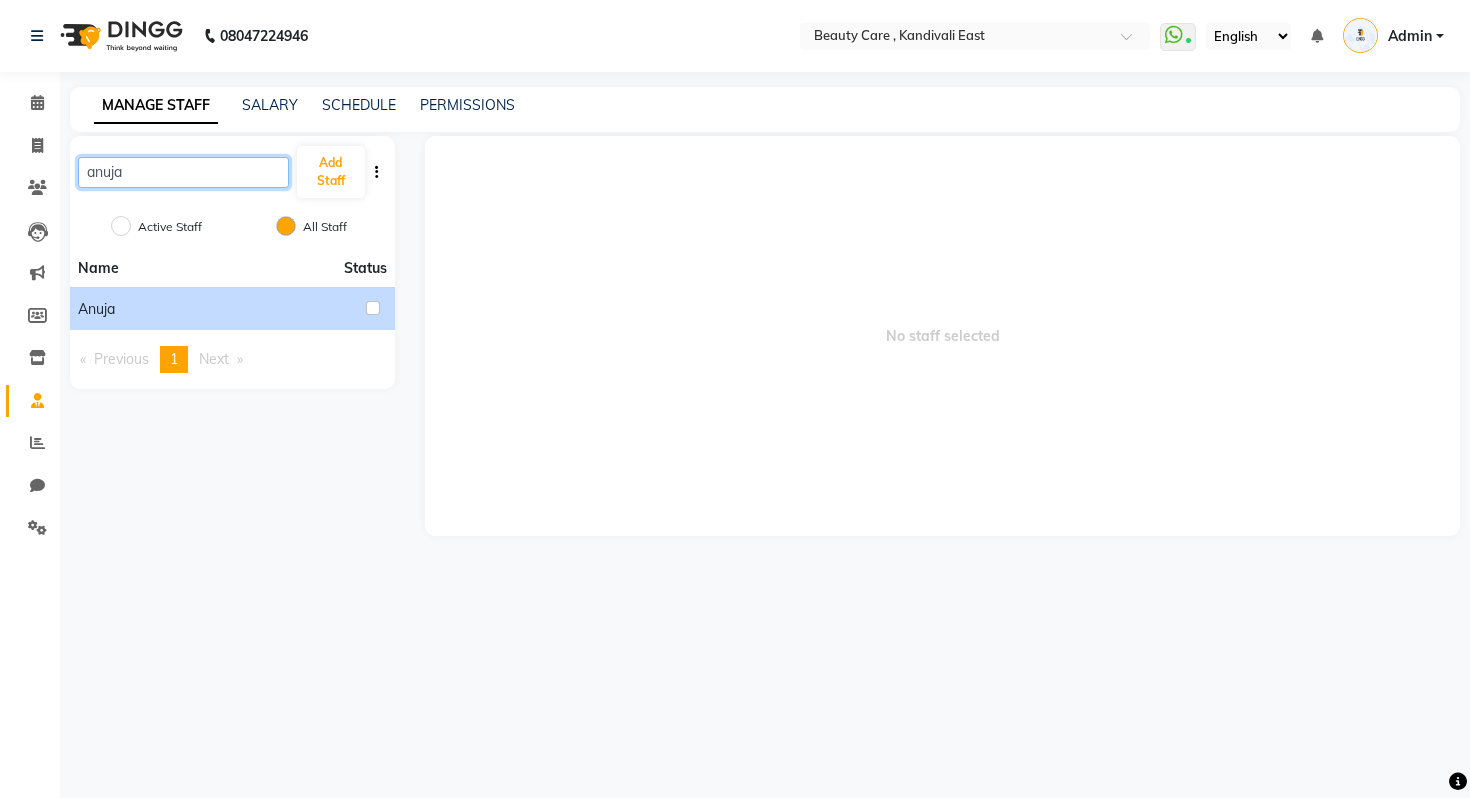 type on "anuja" 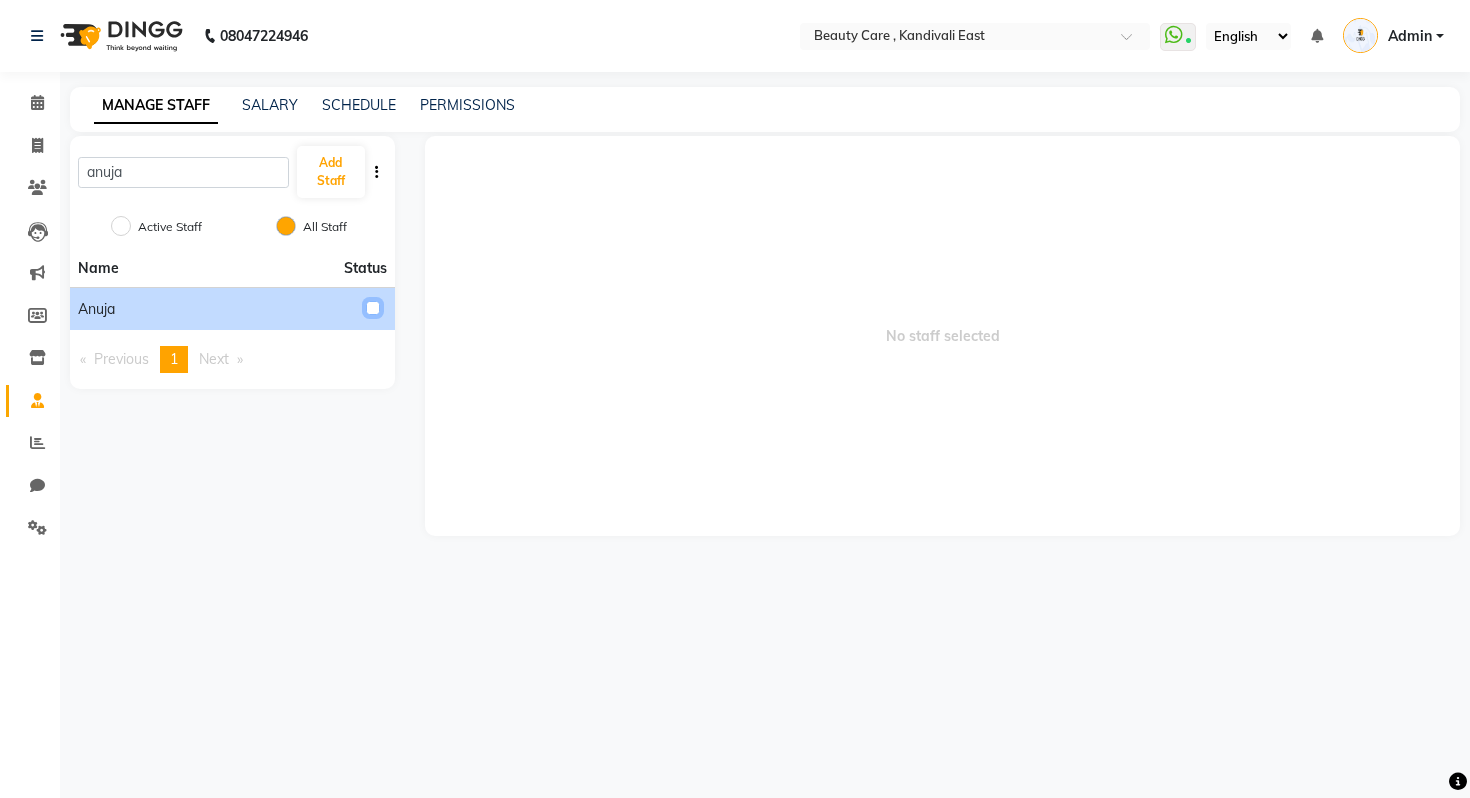 click at bounding box center [373, 308] 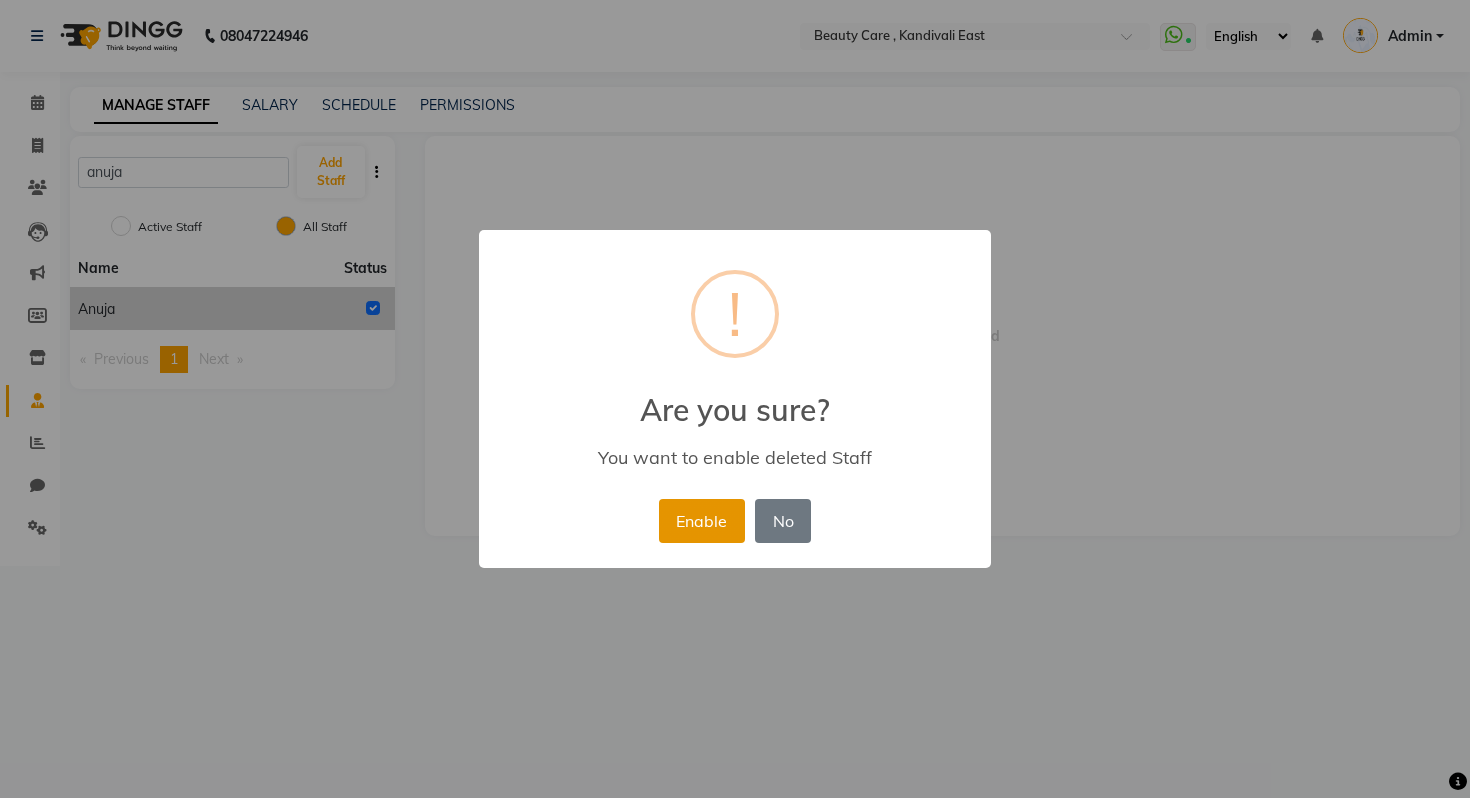 click on "Enable" at bounding box center (702, 521) 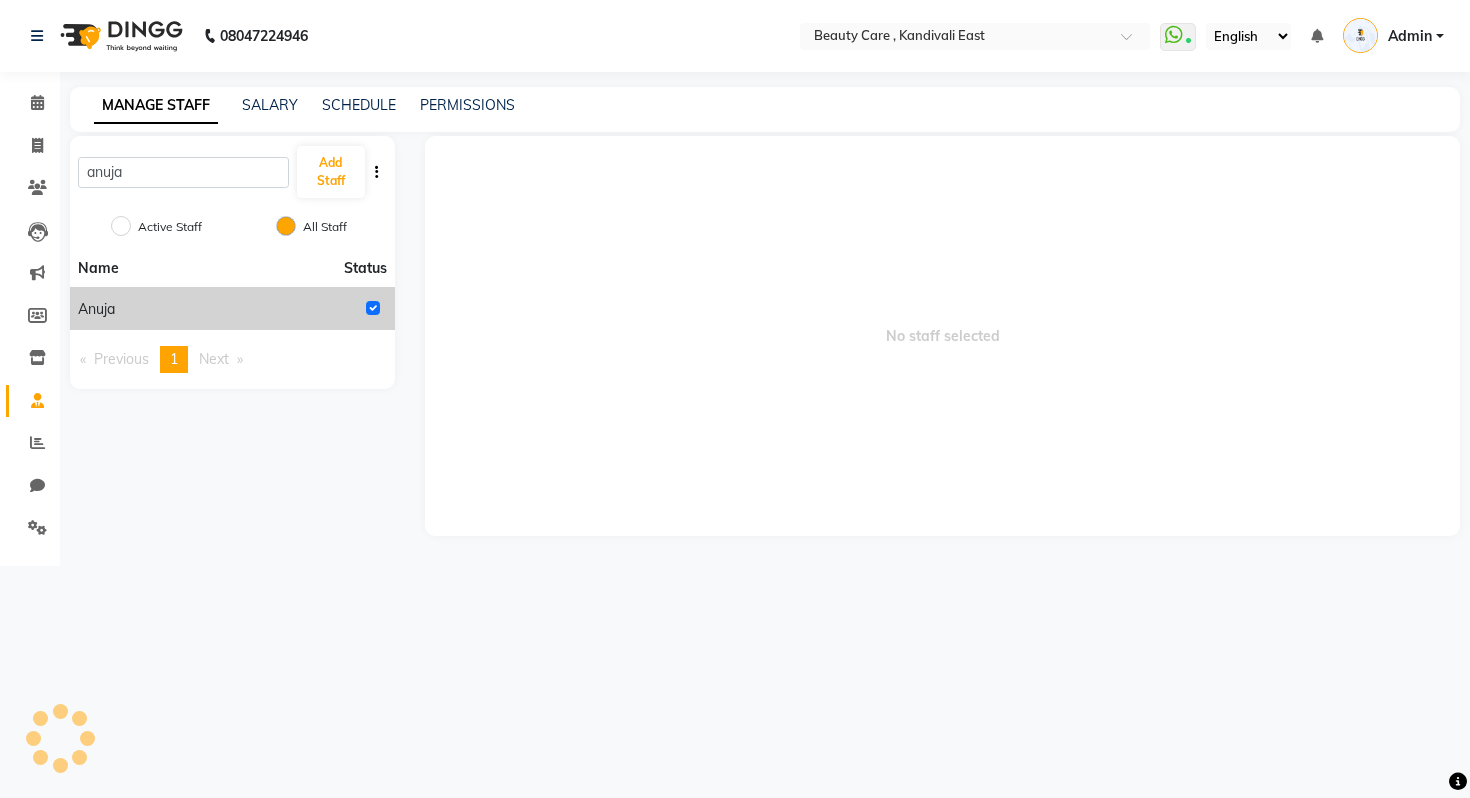 radio on "true" 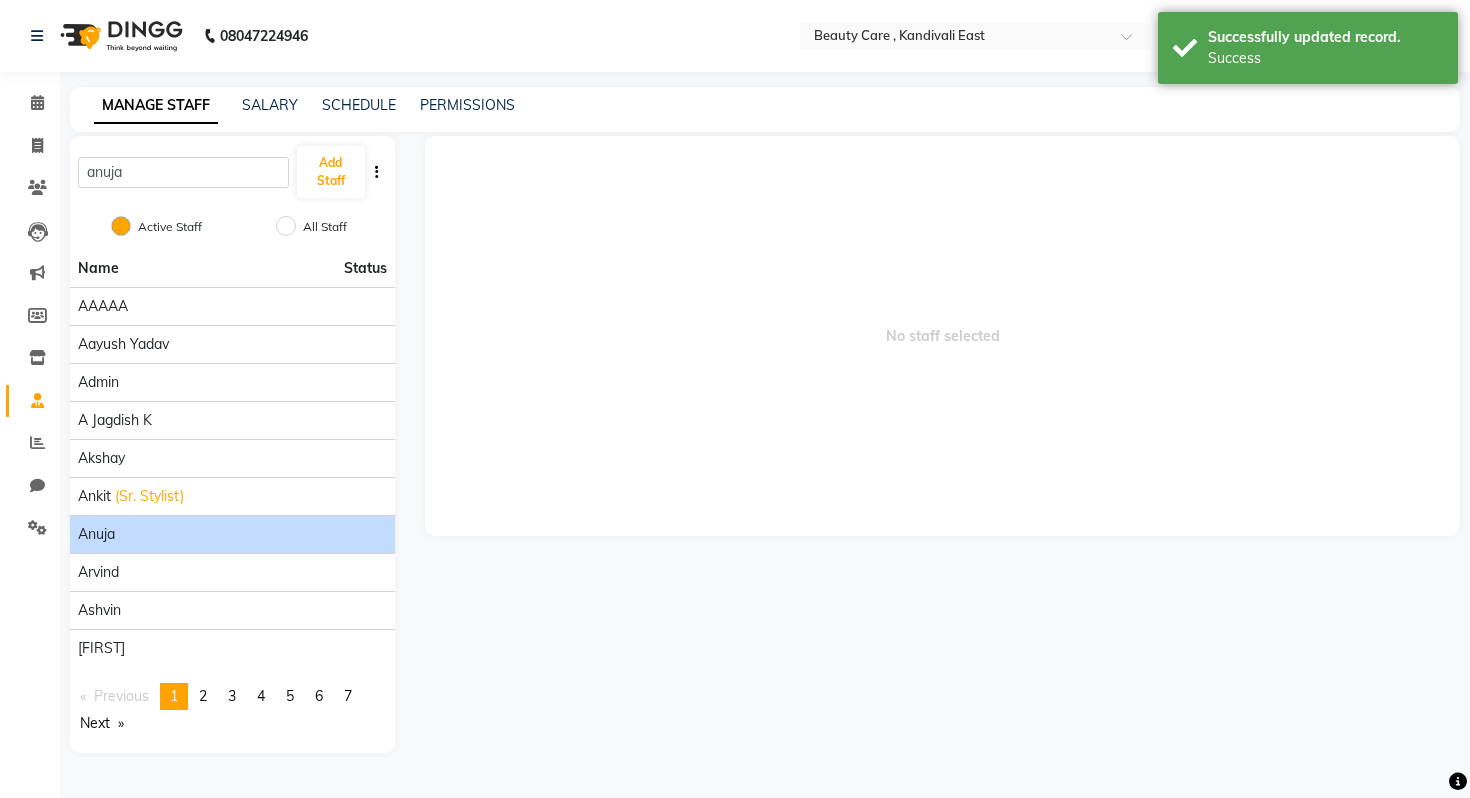 click on "Anuja" 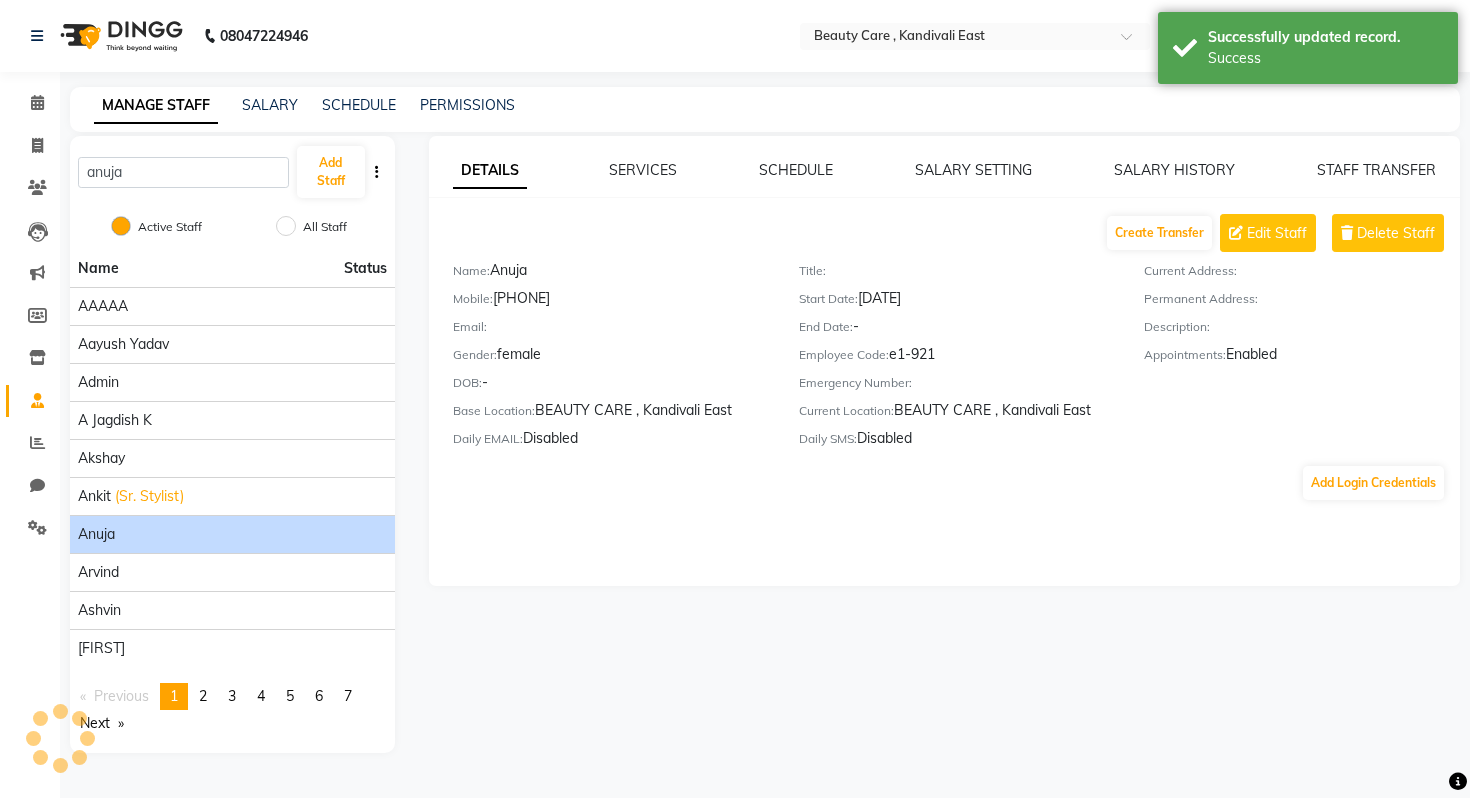 click on "Mobile:   [PHONE]" 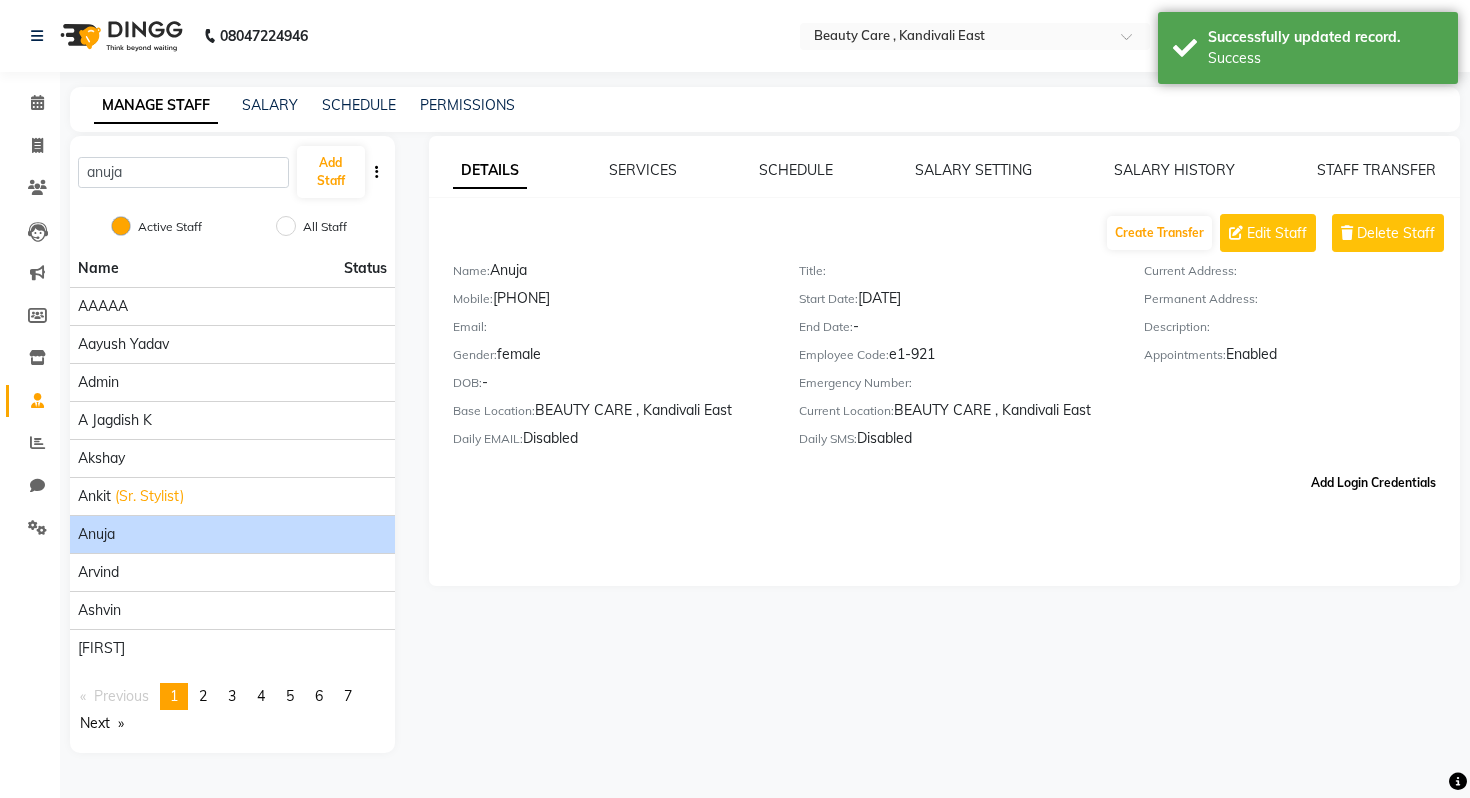 click on "Add Login Credentials" 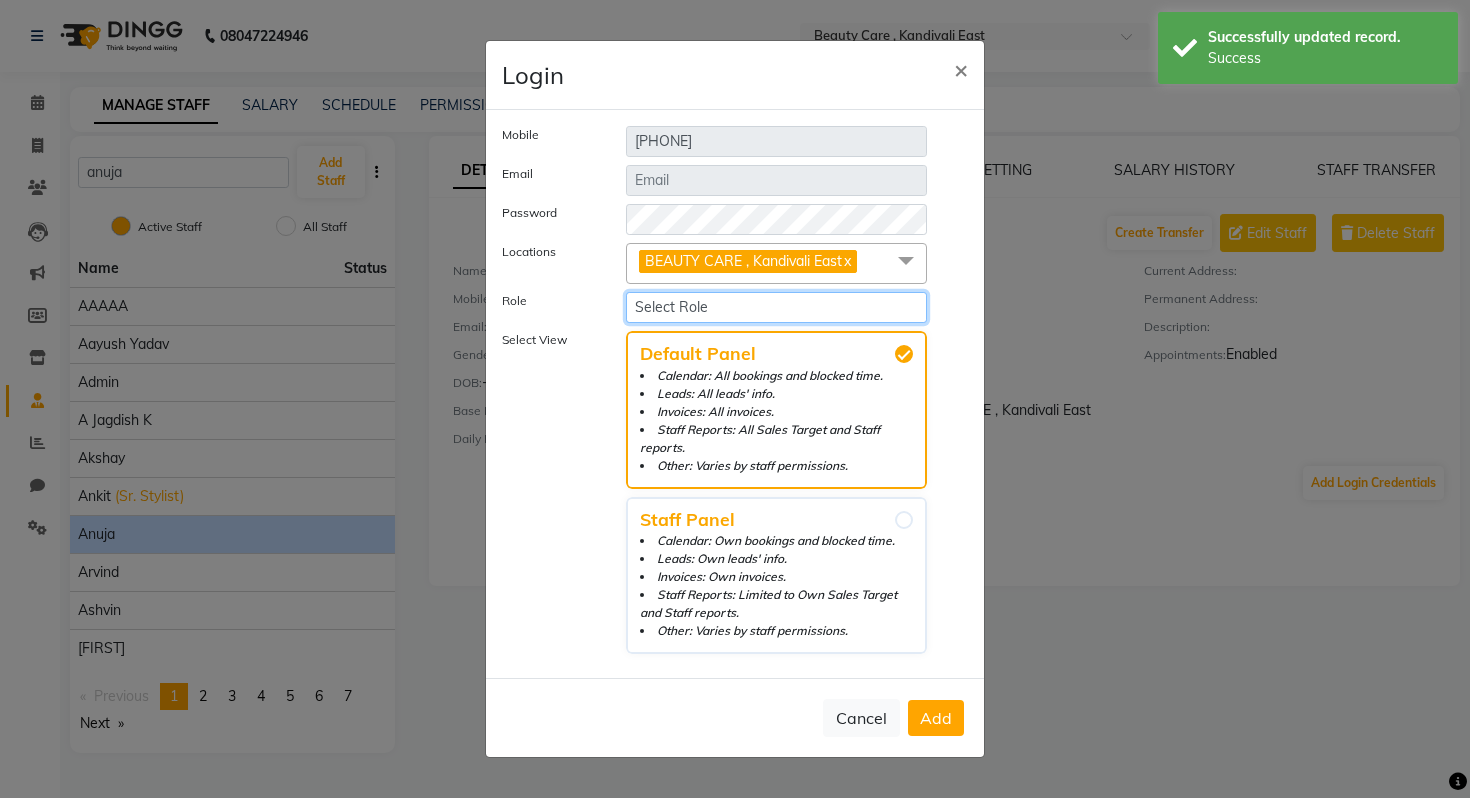 click on "Select Role Manager Sales Admin Main Admin DINGG Sales Demo testing Staff" 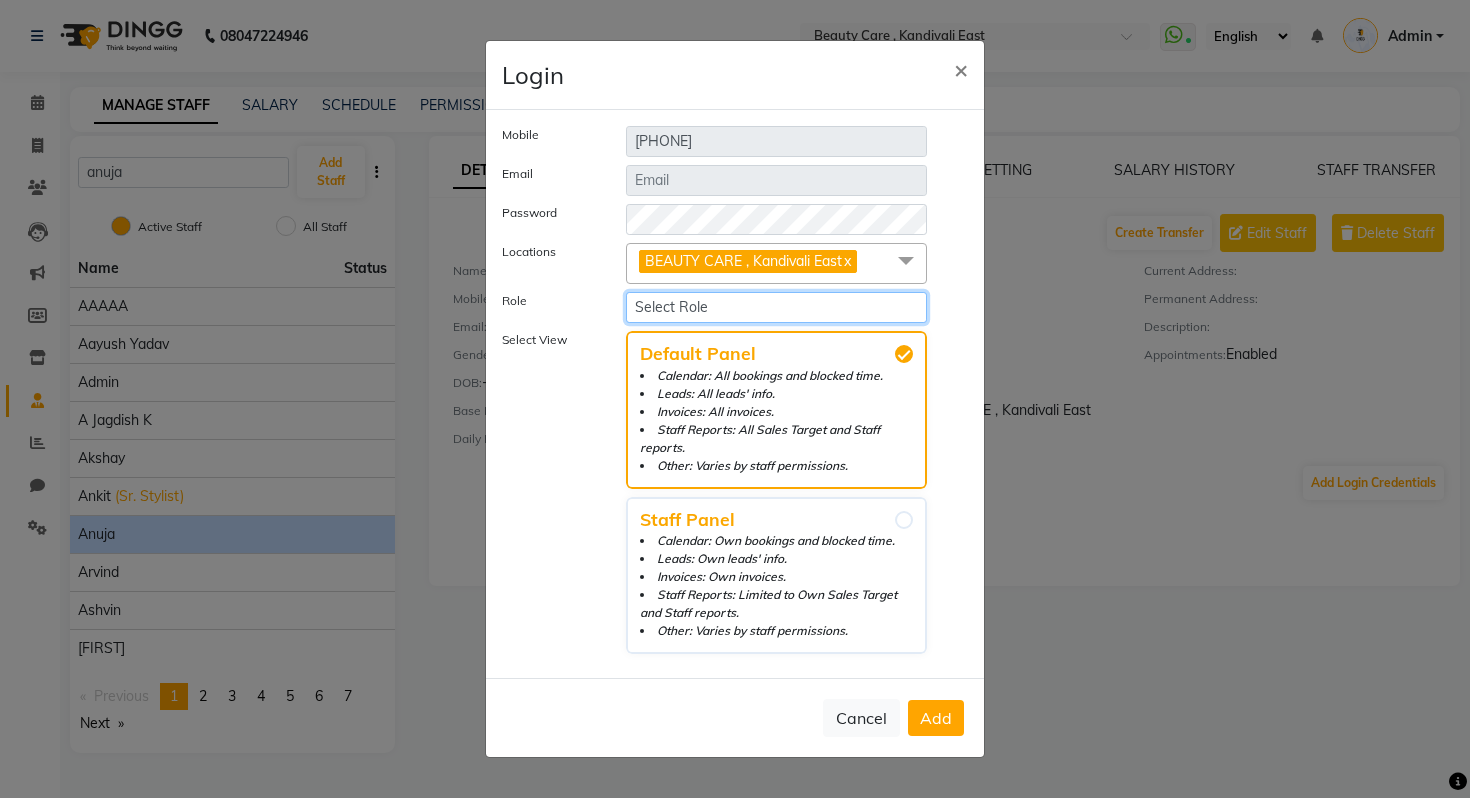 select on "1411" 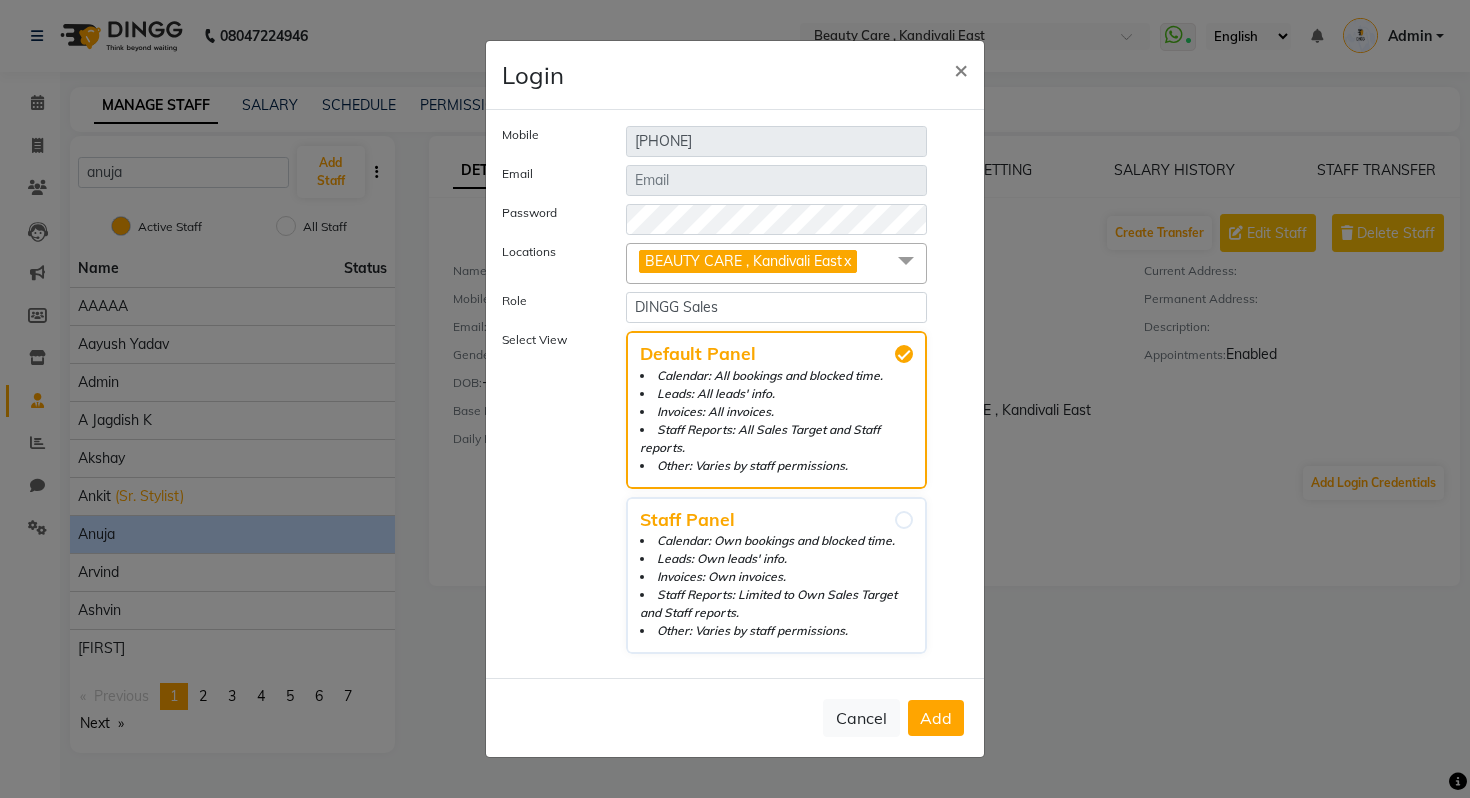 click 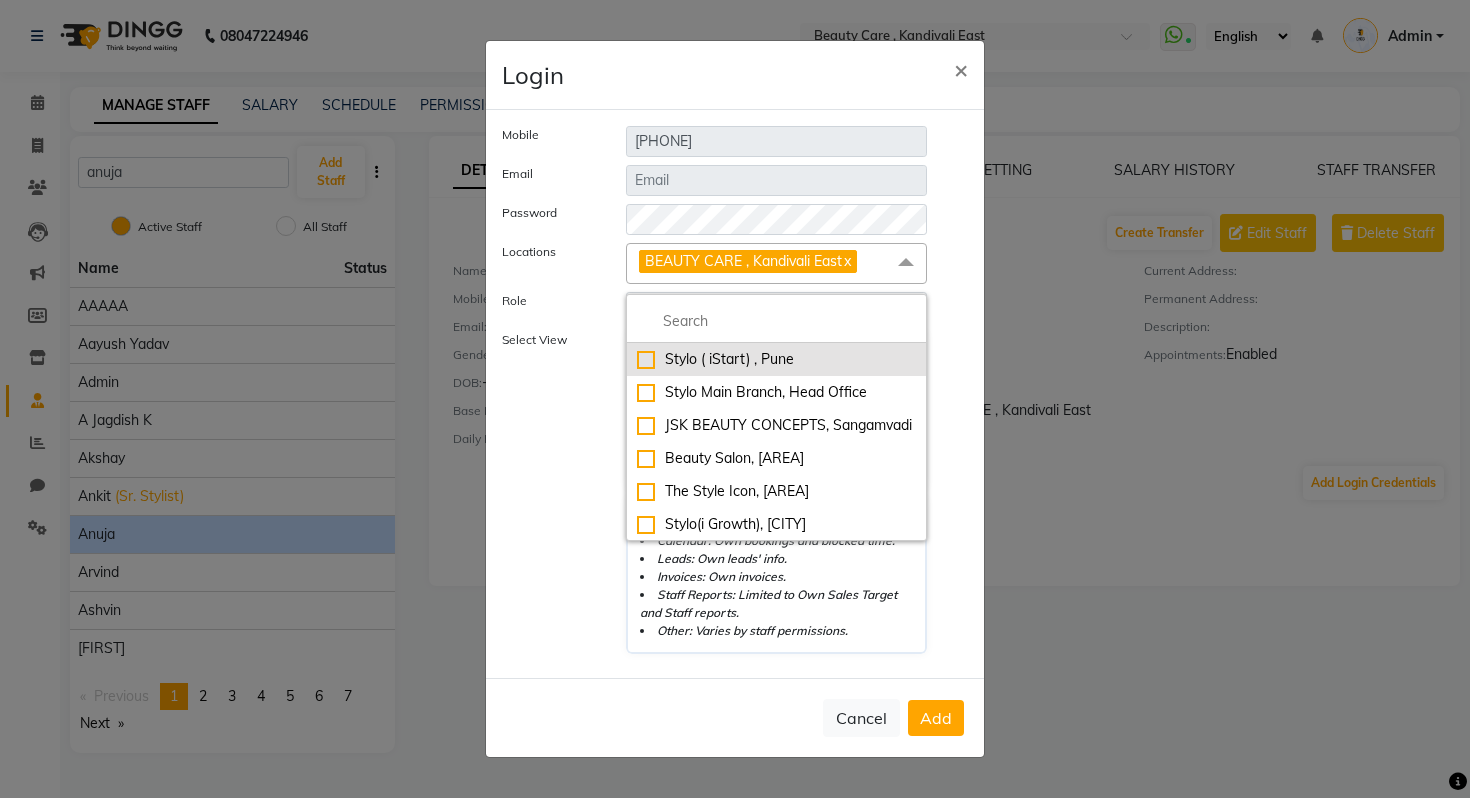 click on "Stylo ( iStart) , Pune" 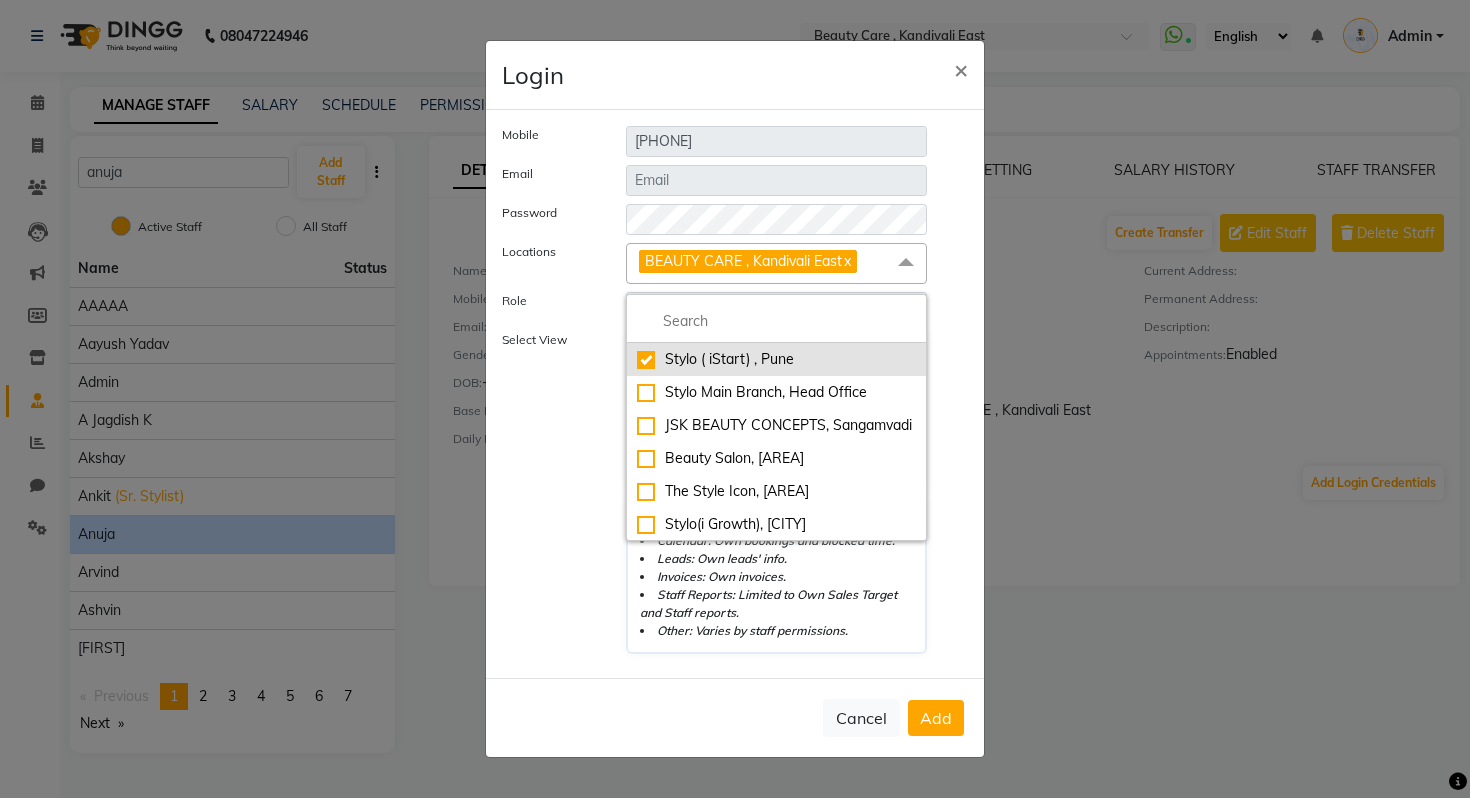 checkbox on "true" 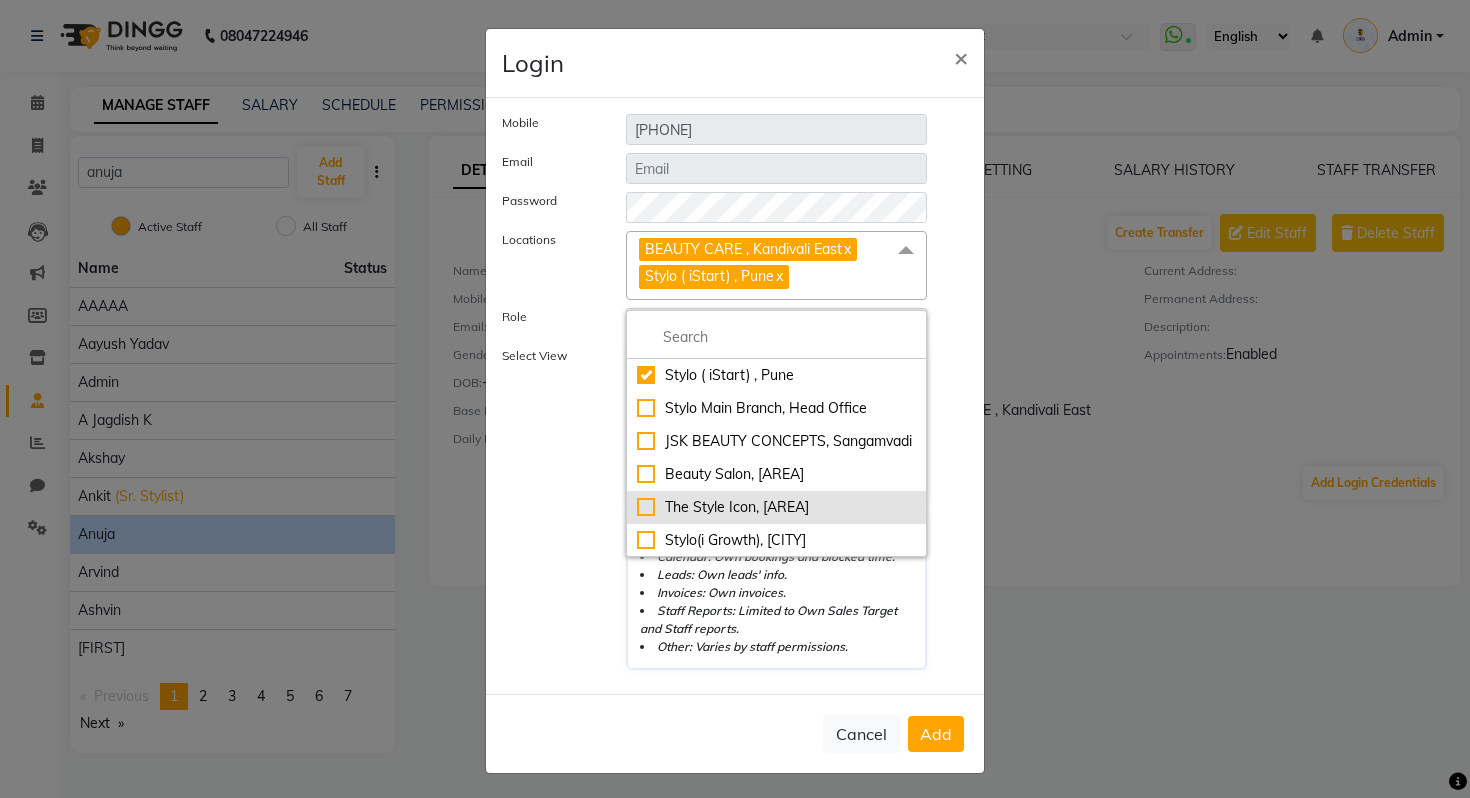 scroll, scrollTop: 50, scrollLeft: 0, axis: vertical 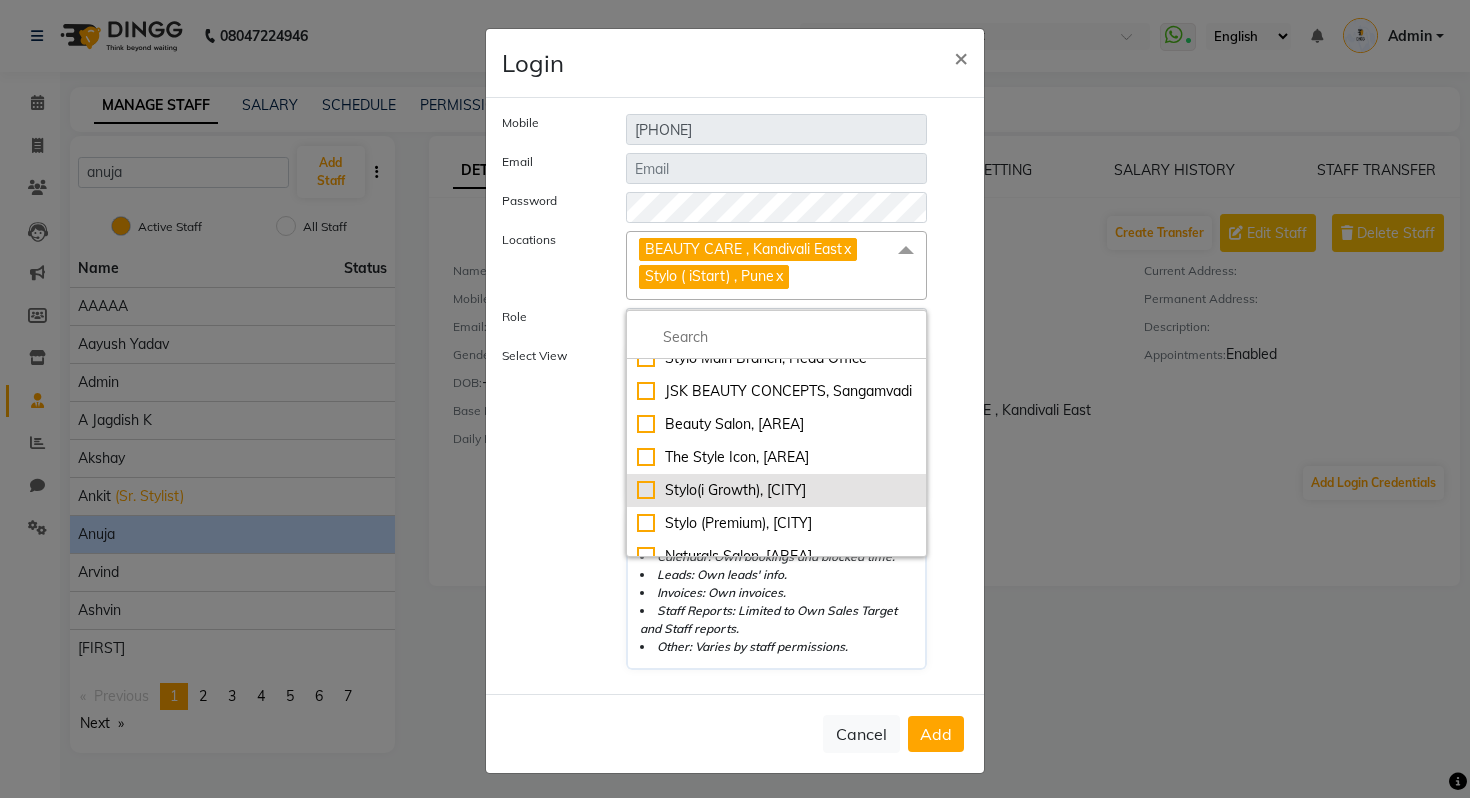 click on "Stylo(i Growth), [CITY]" 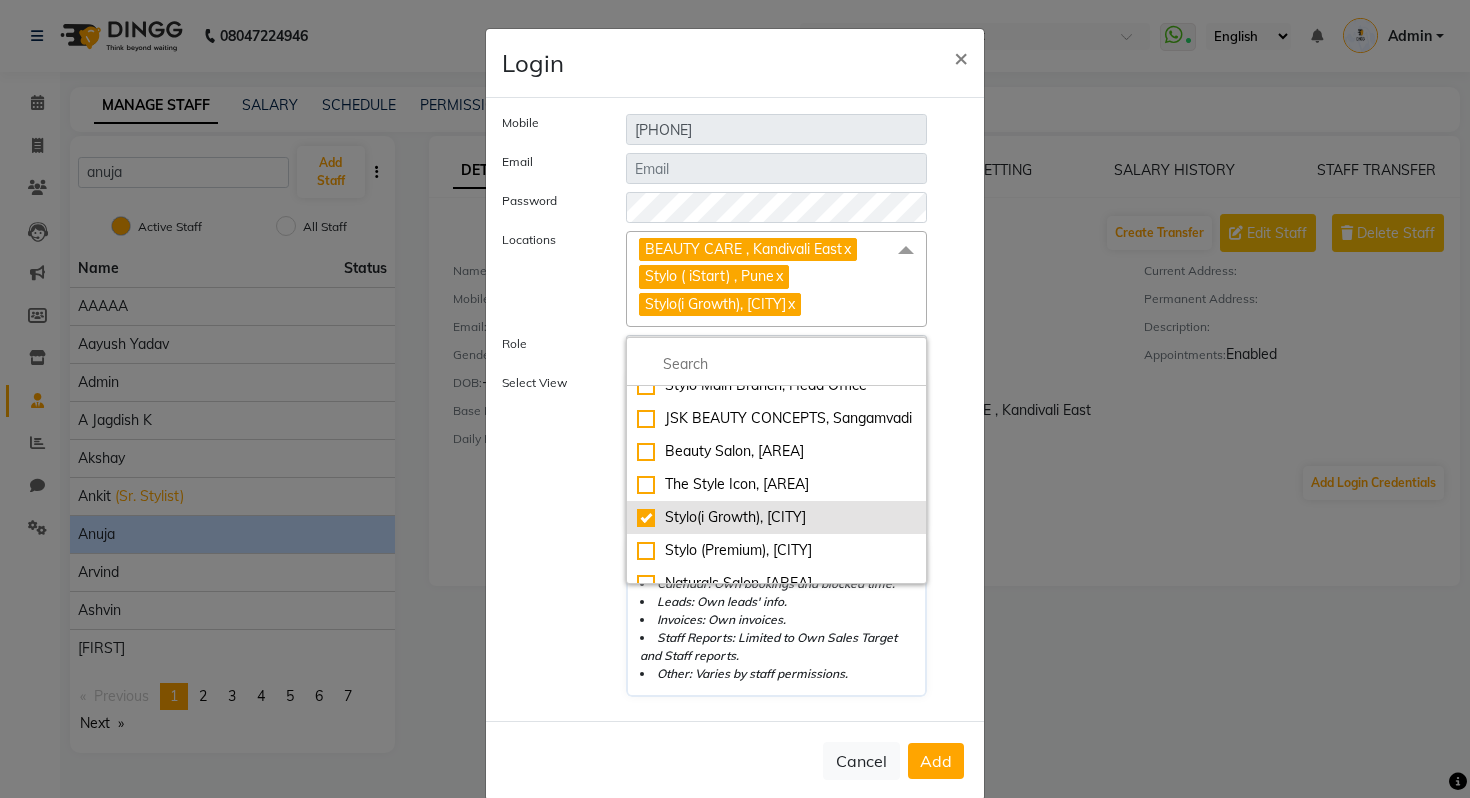 click on "Stylo(i Growth), [CITY]" 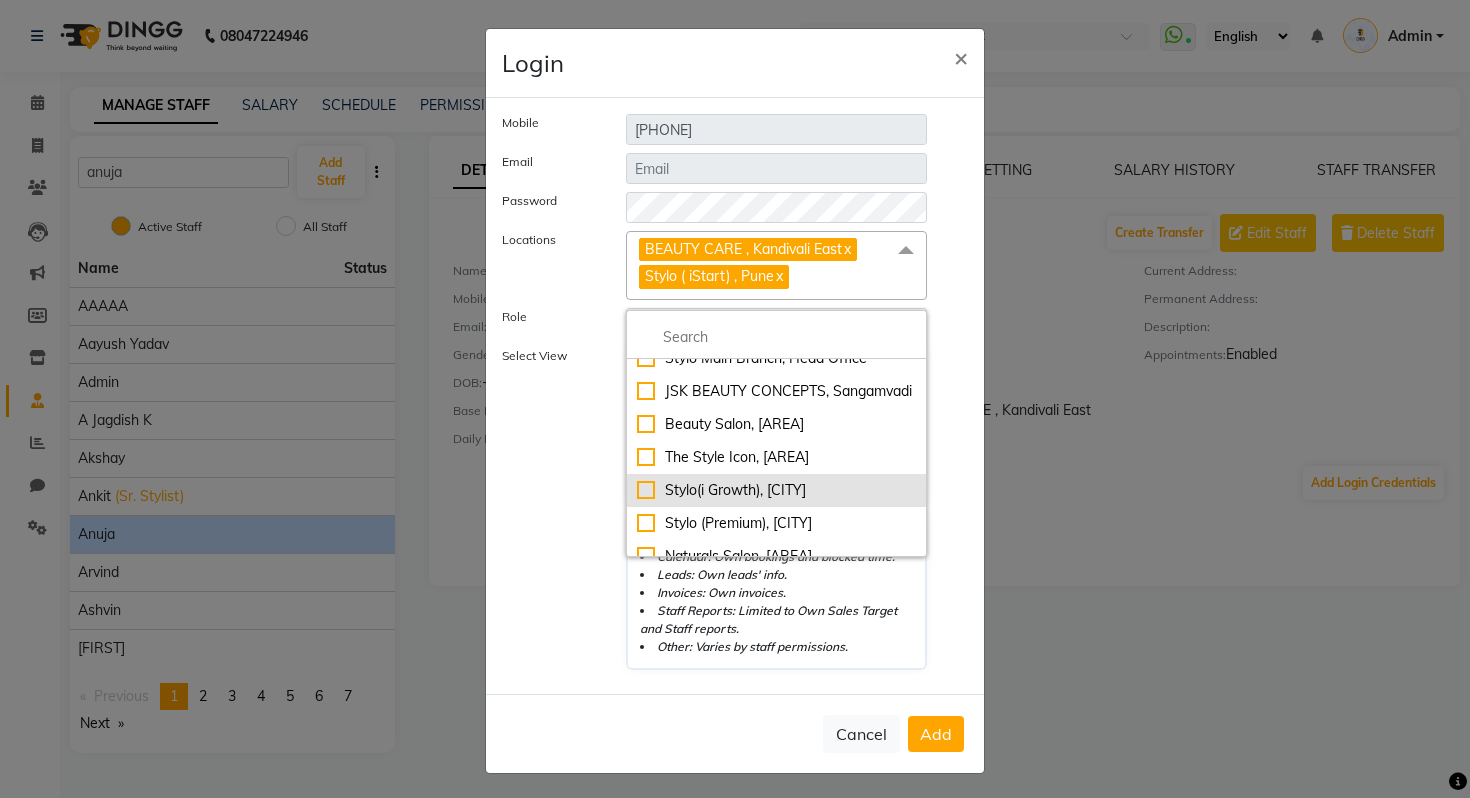 click on "Stylo(i Growth), [CITY]" 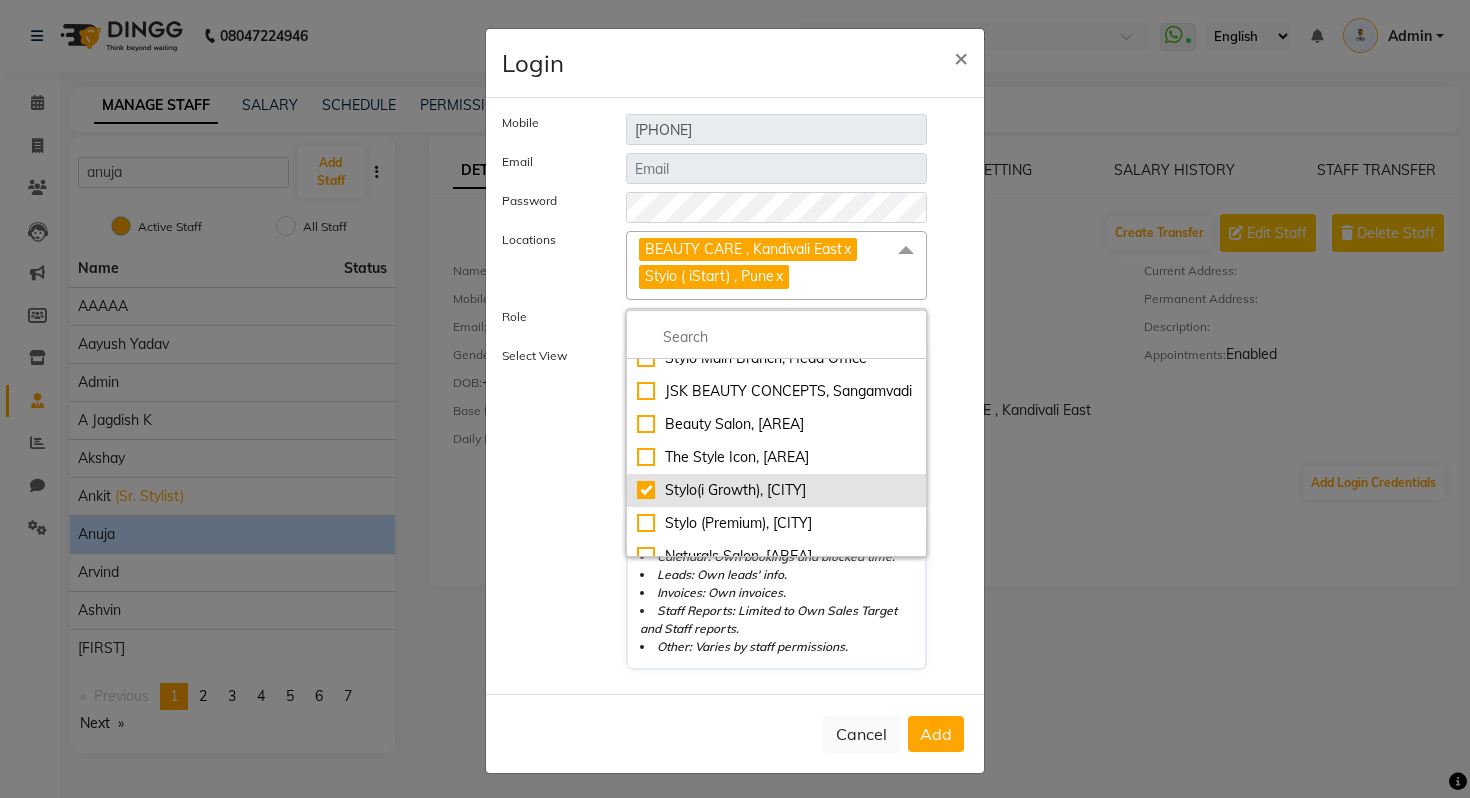 checkbox on "true" 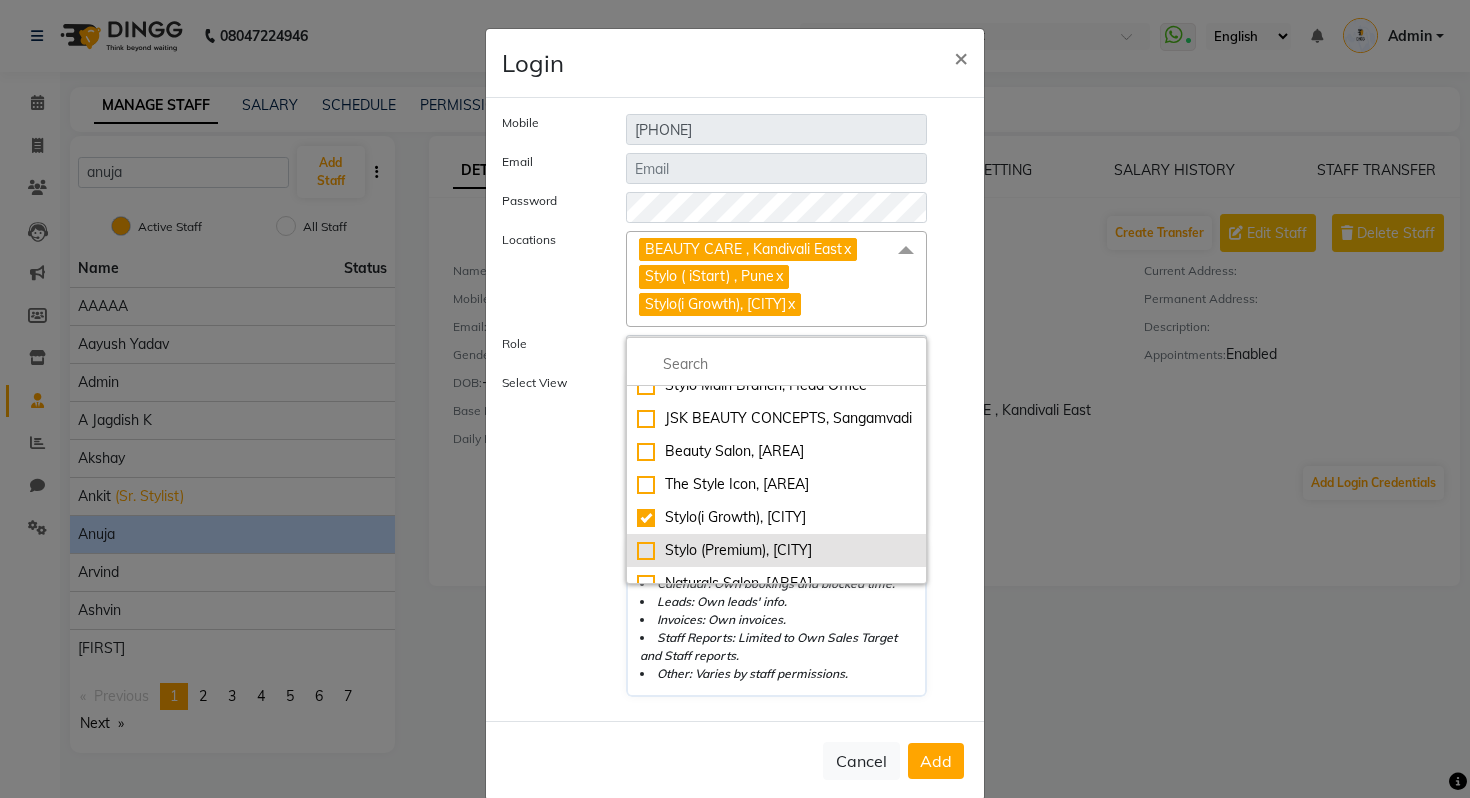 click on "Stylo (Premium), [CITY]" 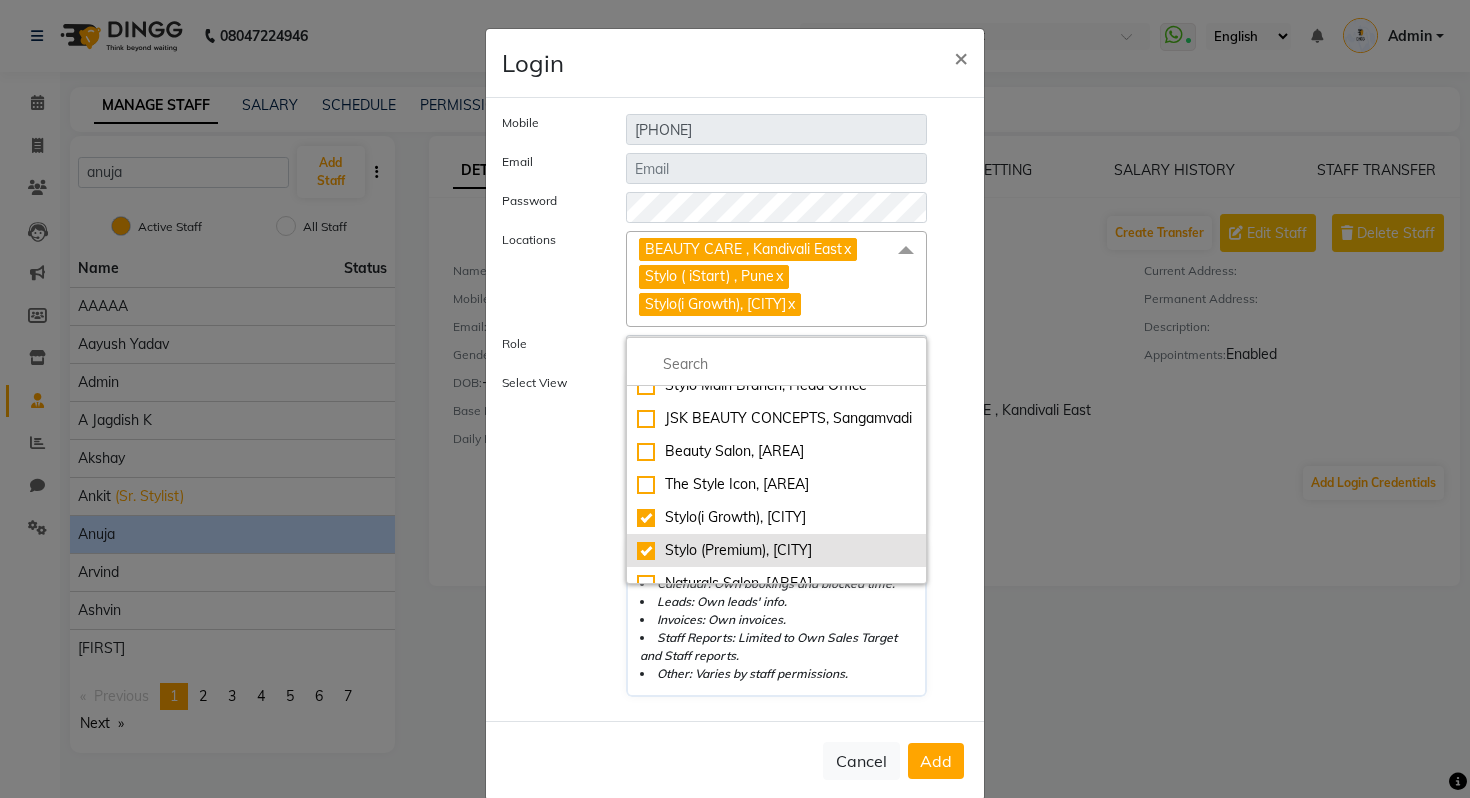 checkbox on "true" 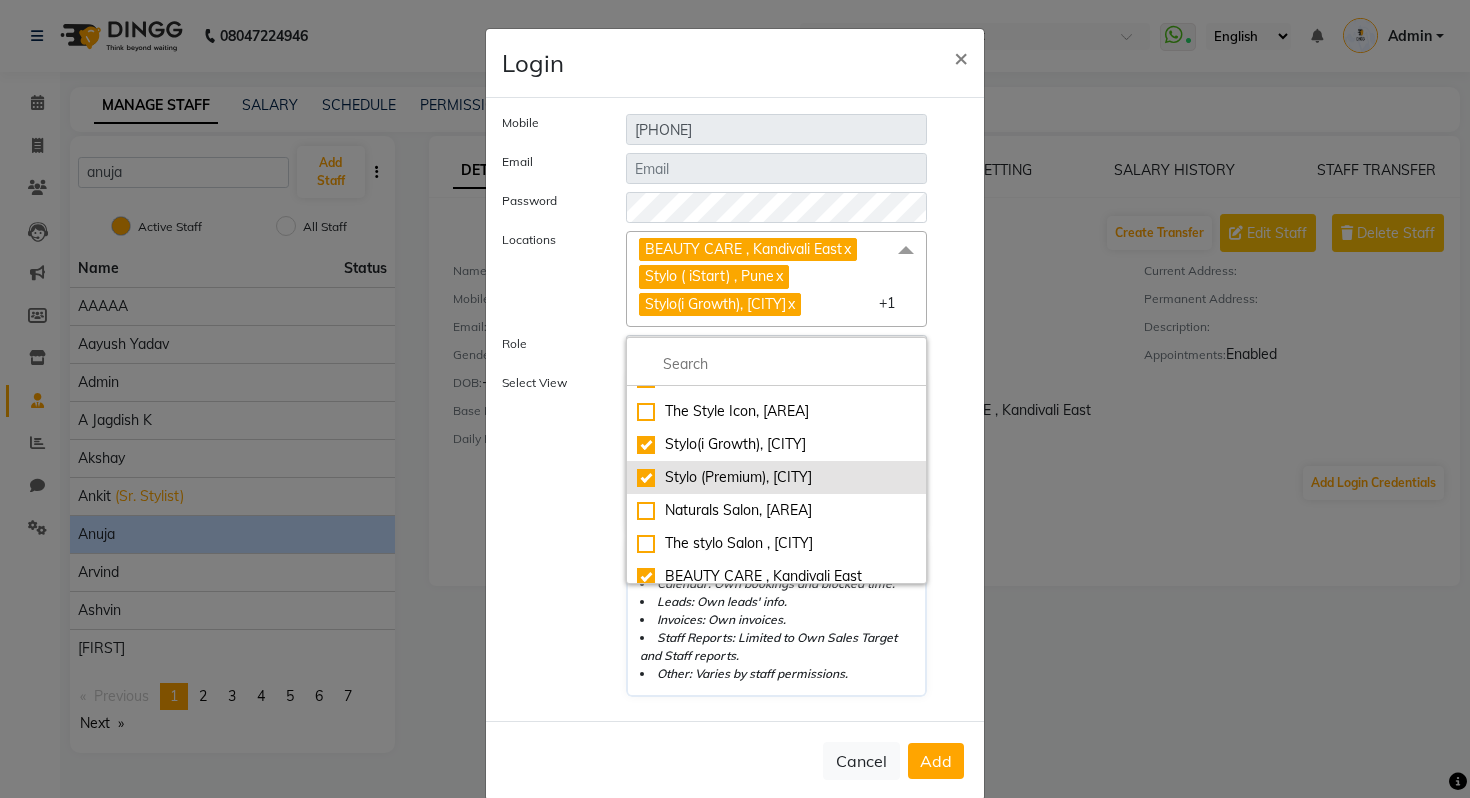 scroll, scrollTop: 133, scrollLeft: 0, axis: vertical 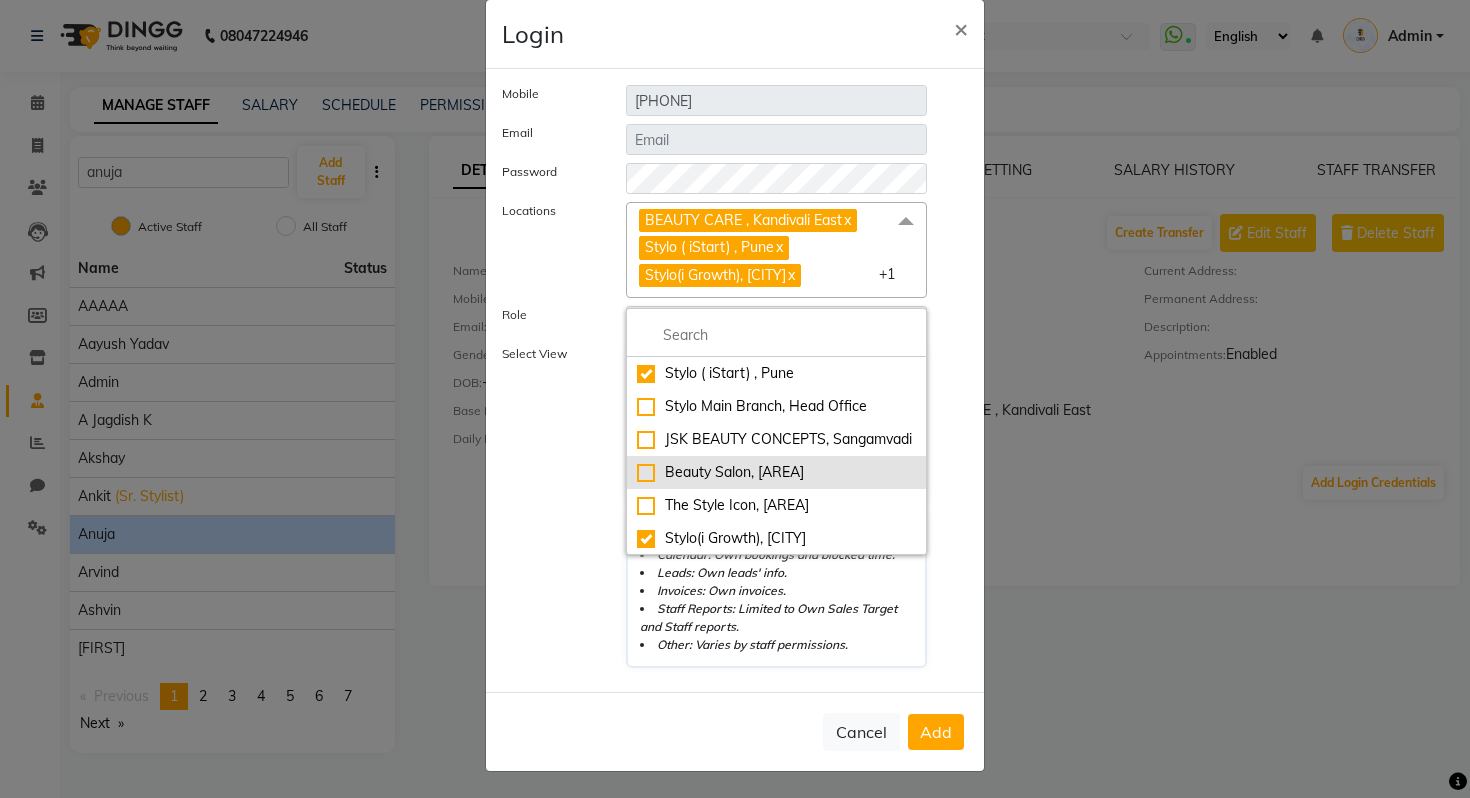 click on "Beauty Salon, [AREA]" 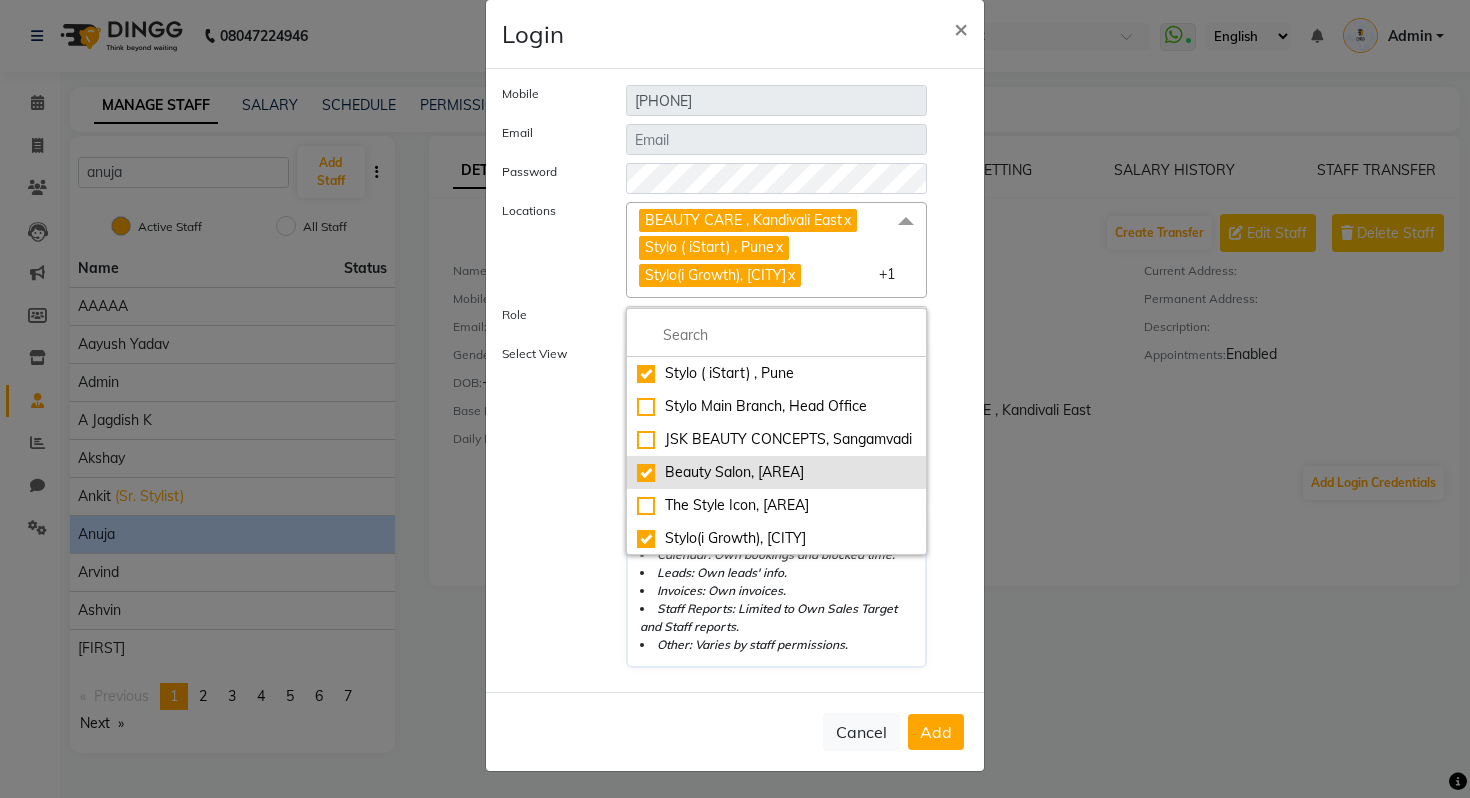 checkbox on "true" 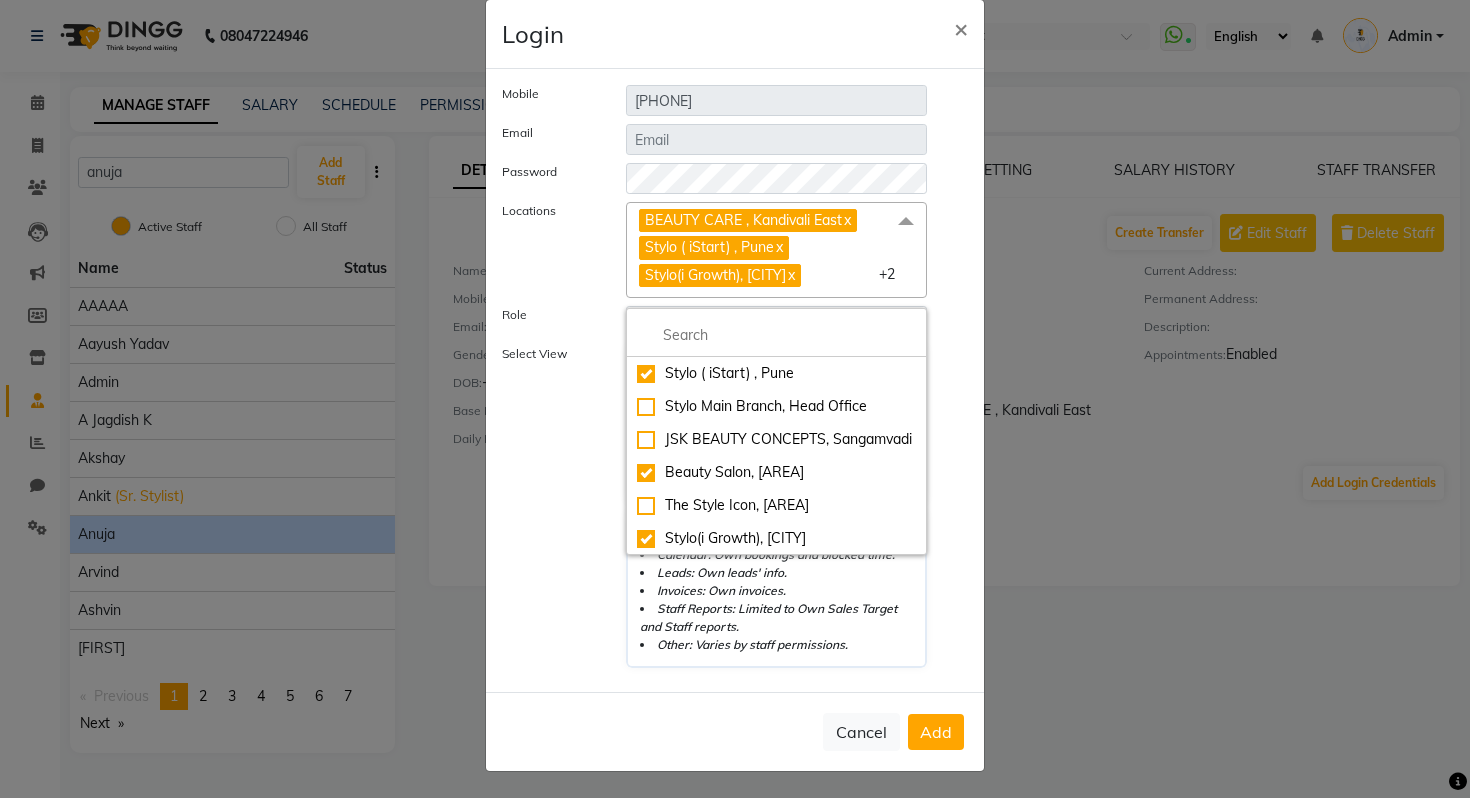 click on "Add" 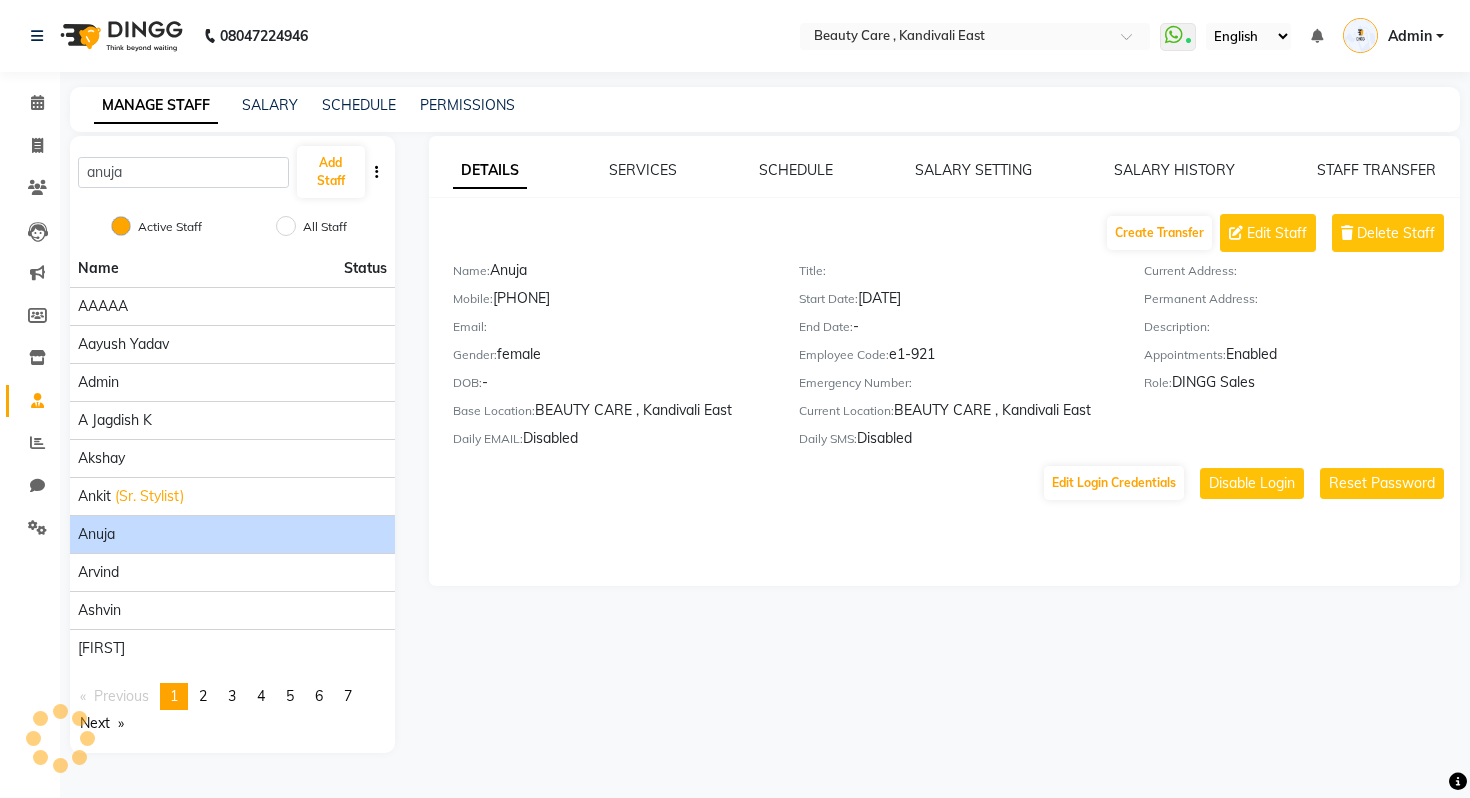 click on "Admin" at bounding box center [1410, 36] 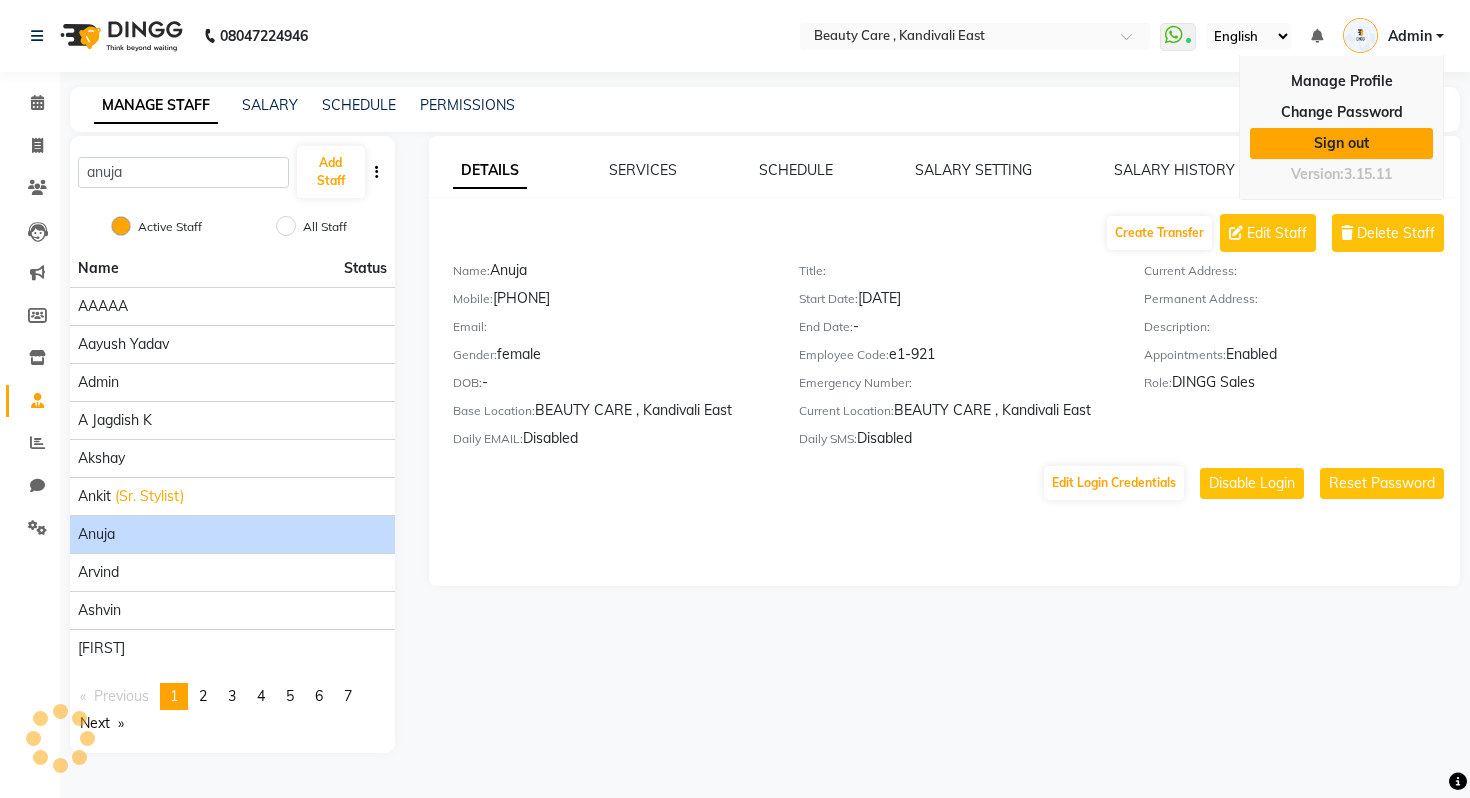 click on "Sign out" at bounding box center [1341, 143] 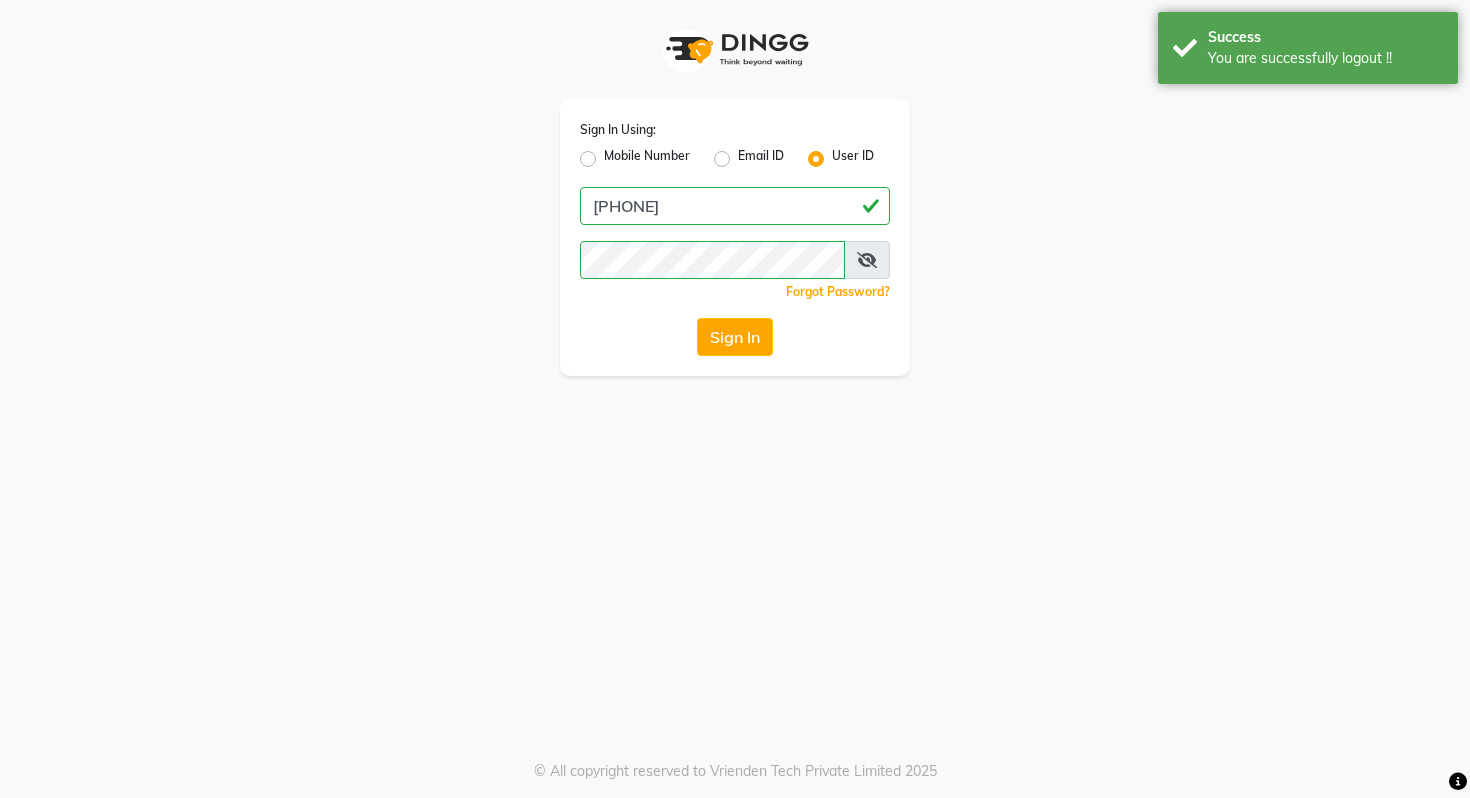 click on "Mobile Number" 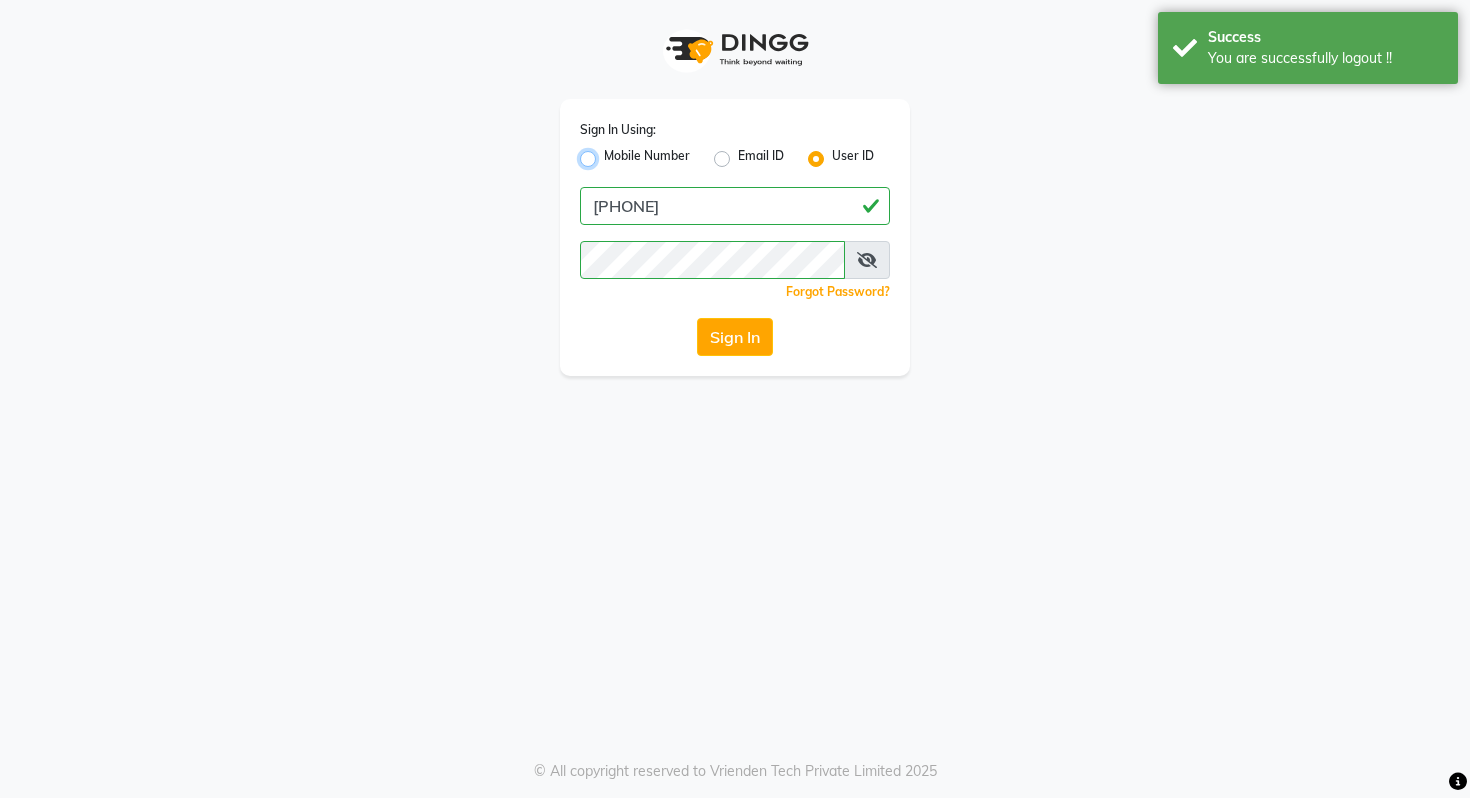 click on "Mobile Number" at bounding box center [610, 153] 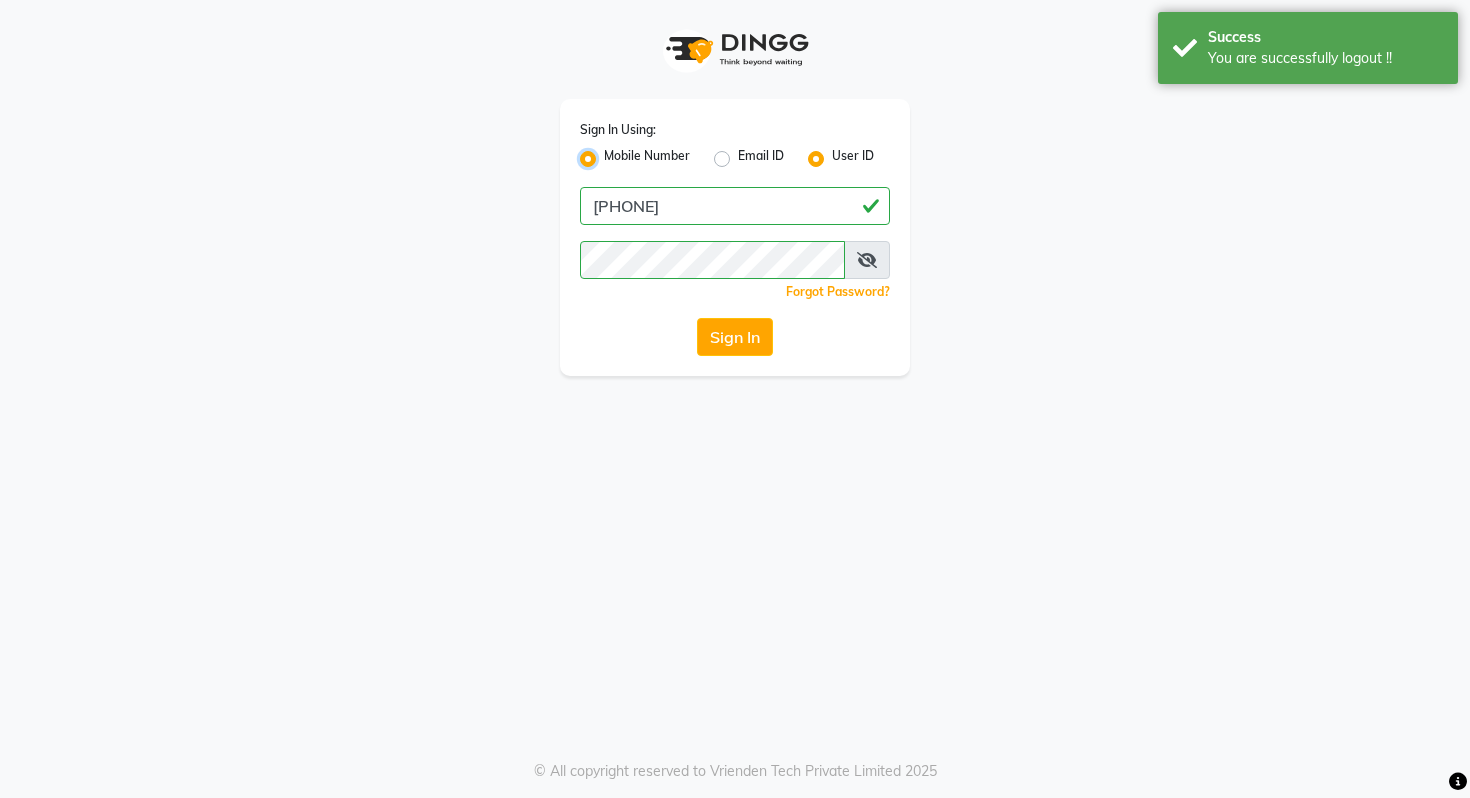 radio on "false" 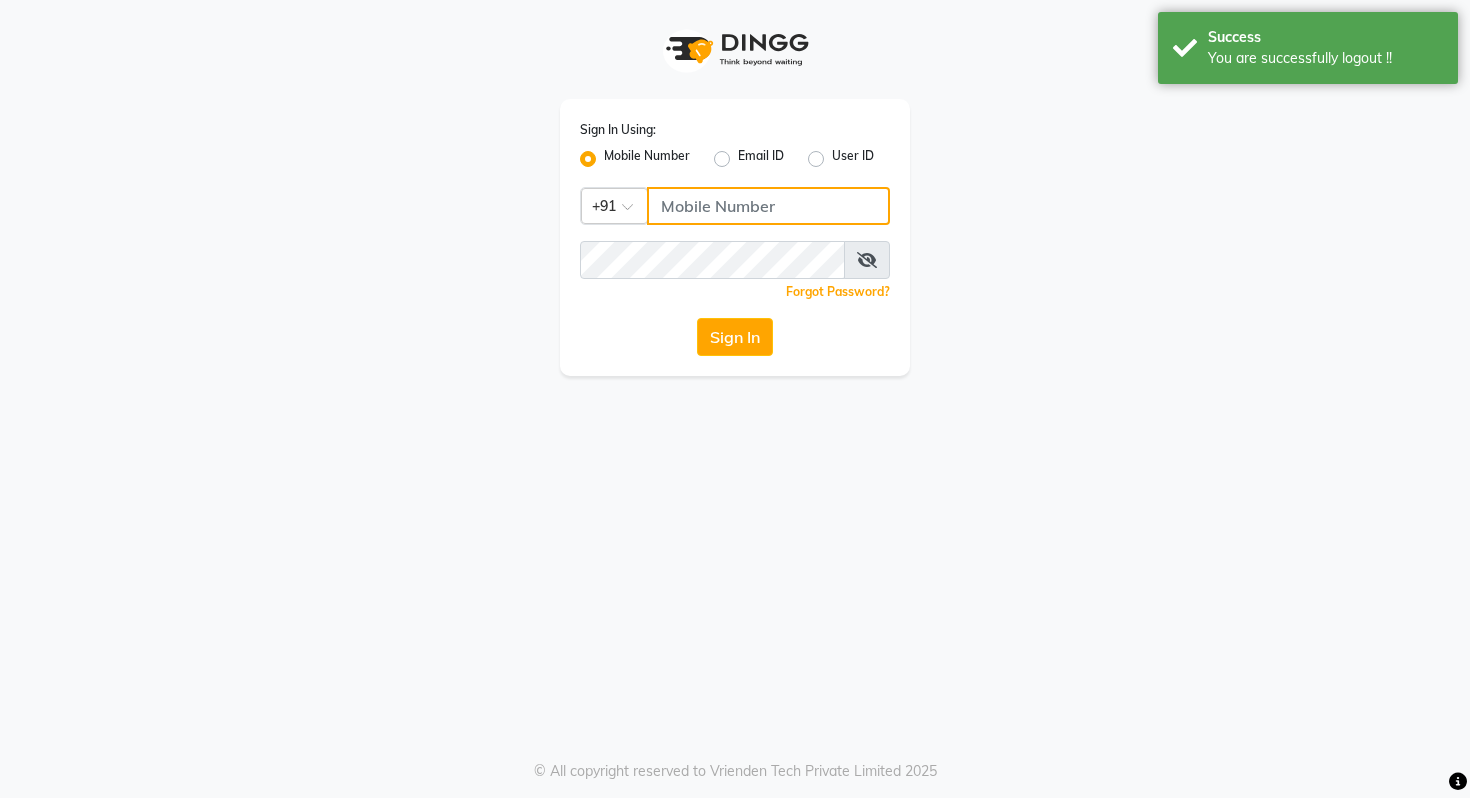 click 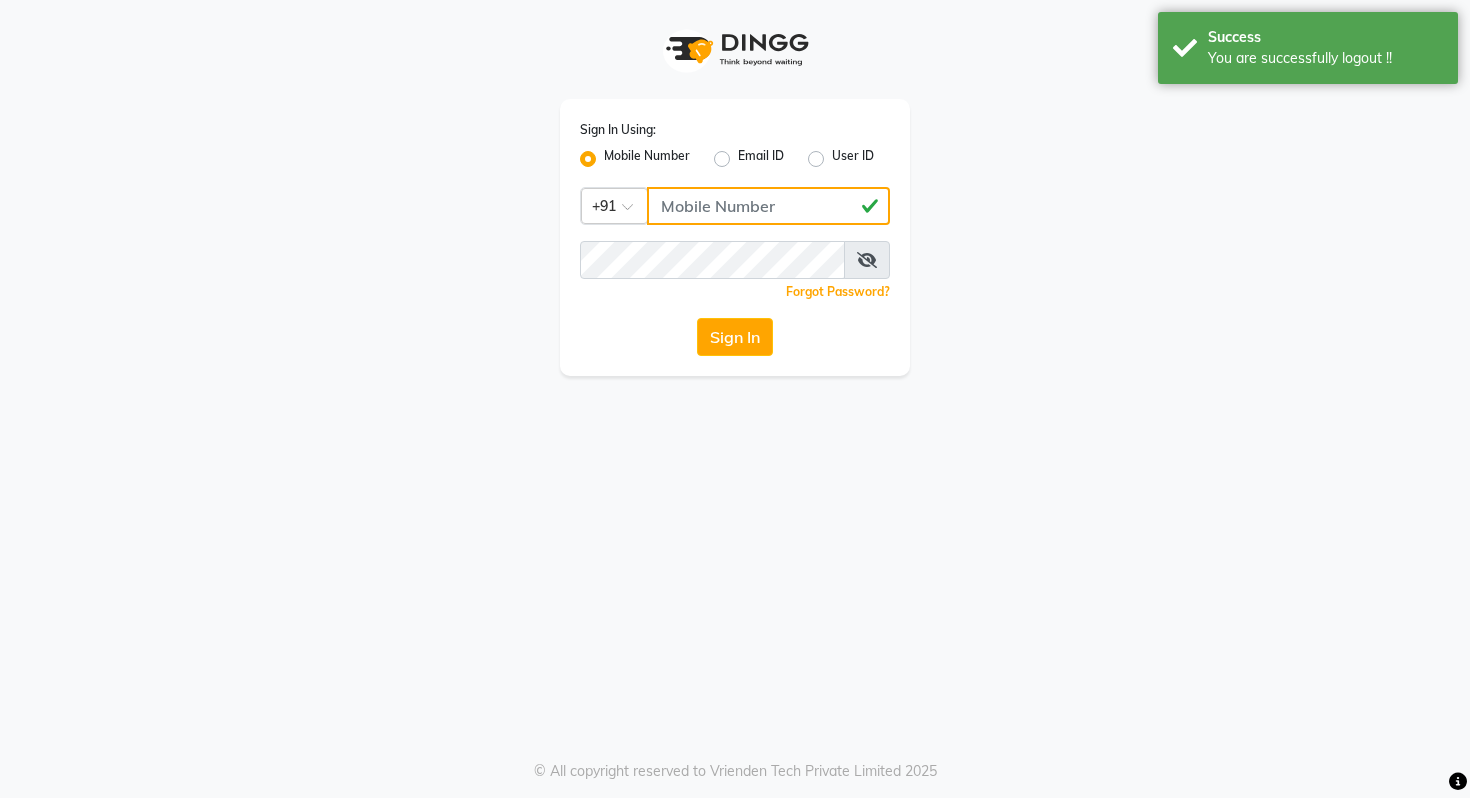 click on "[PHONE]" 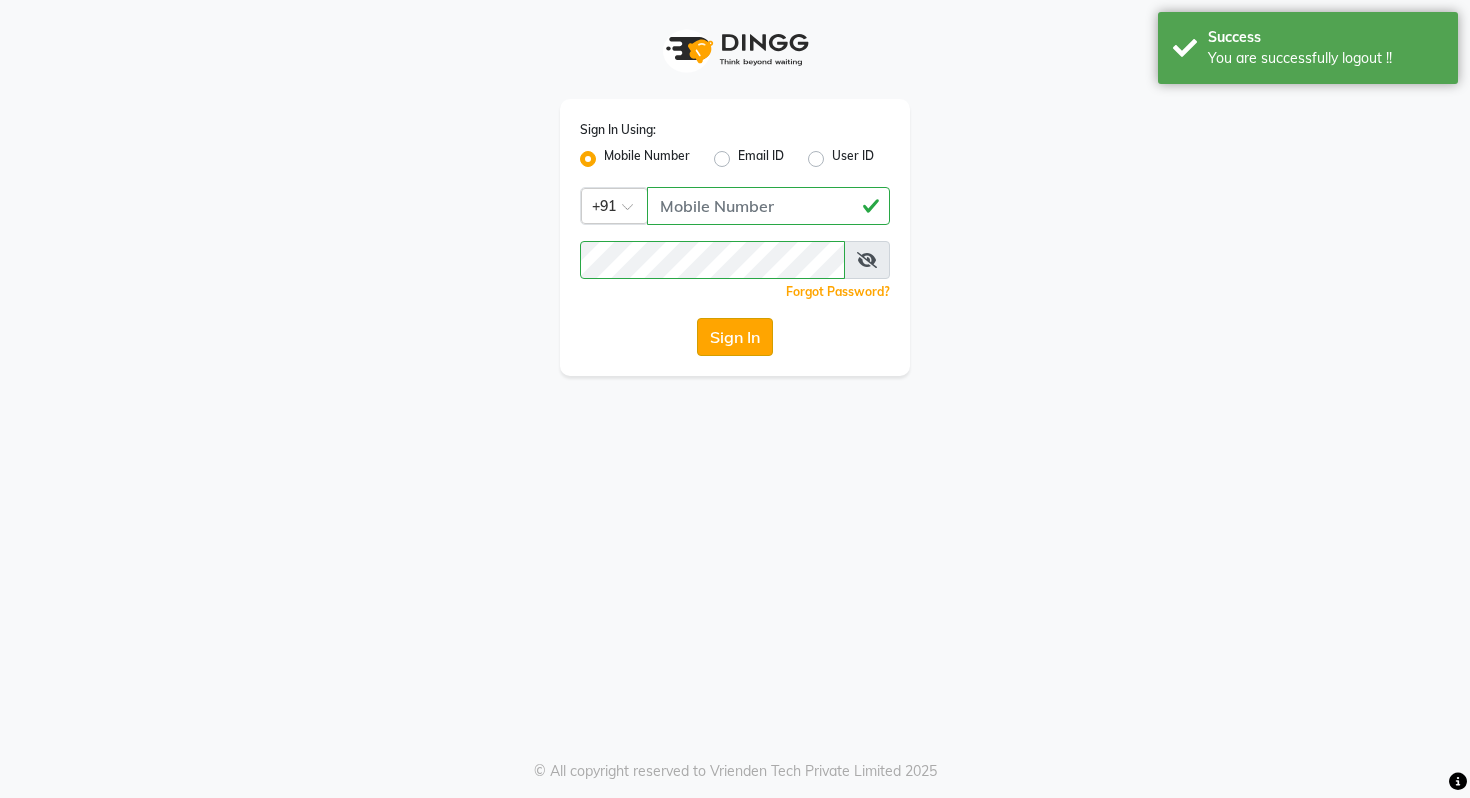 click on "Sign In" 